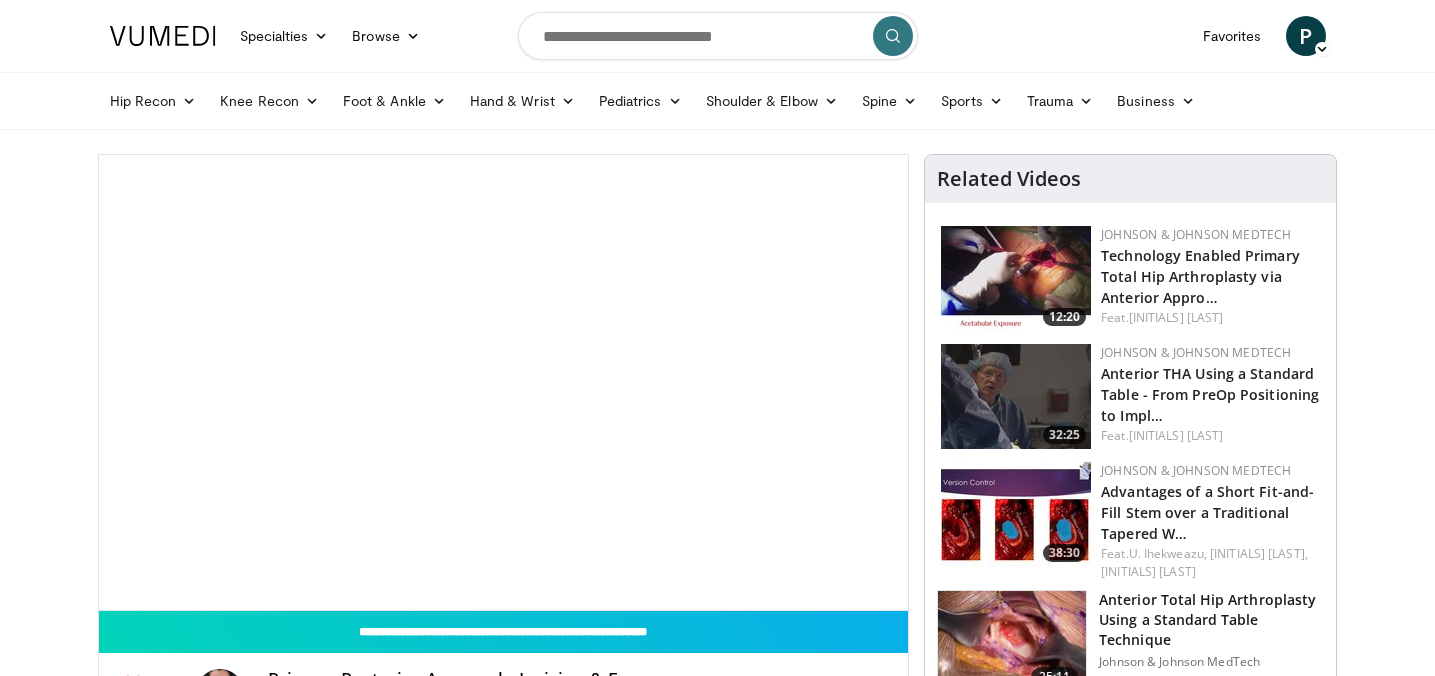 scroll, scrollTop: 0, scrollLeft: 0, axis: both 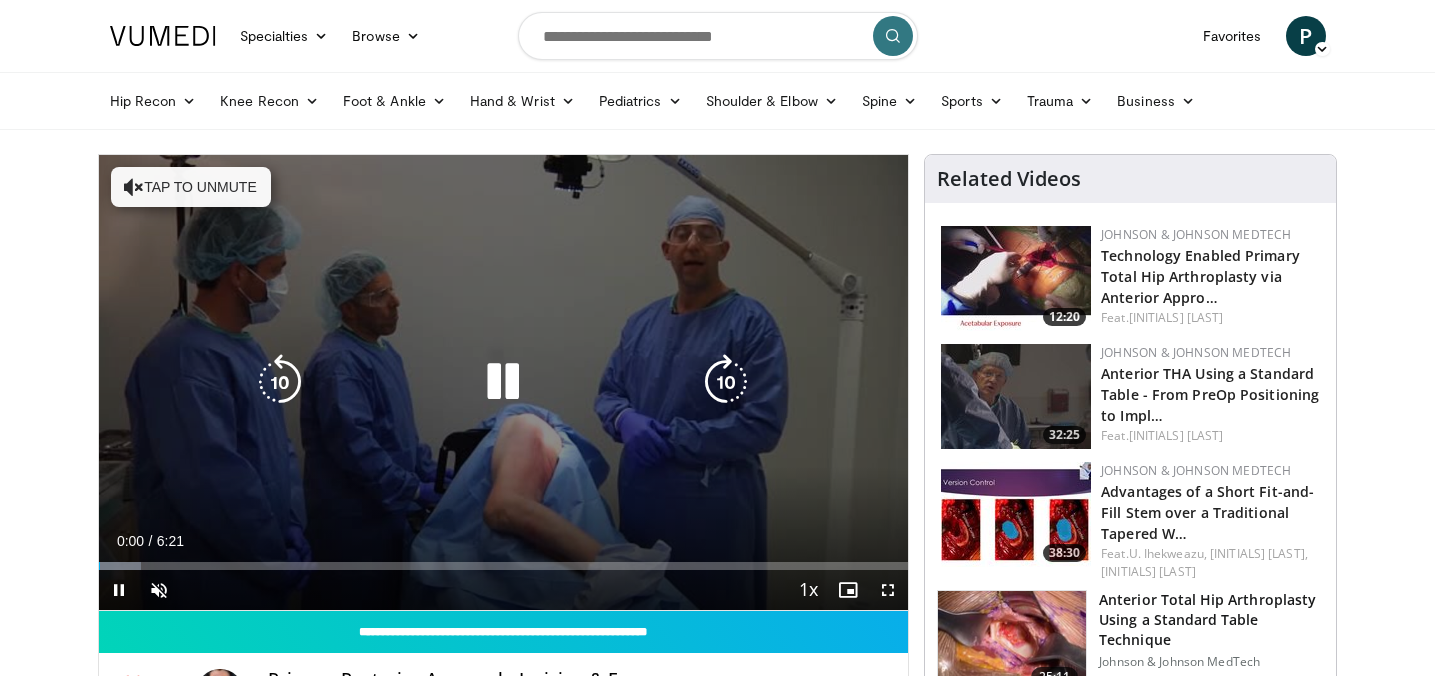 click at bounding box center (503, 382) 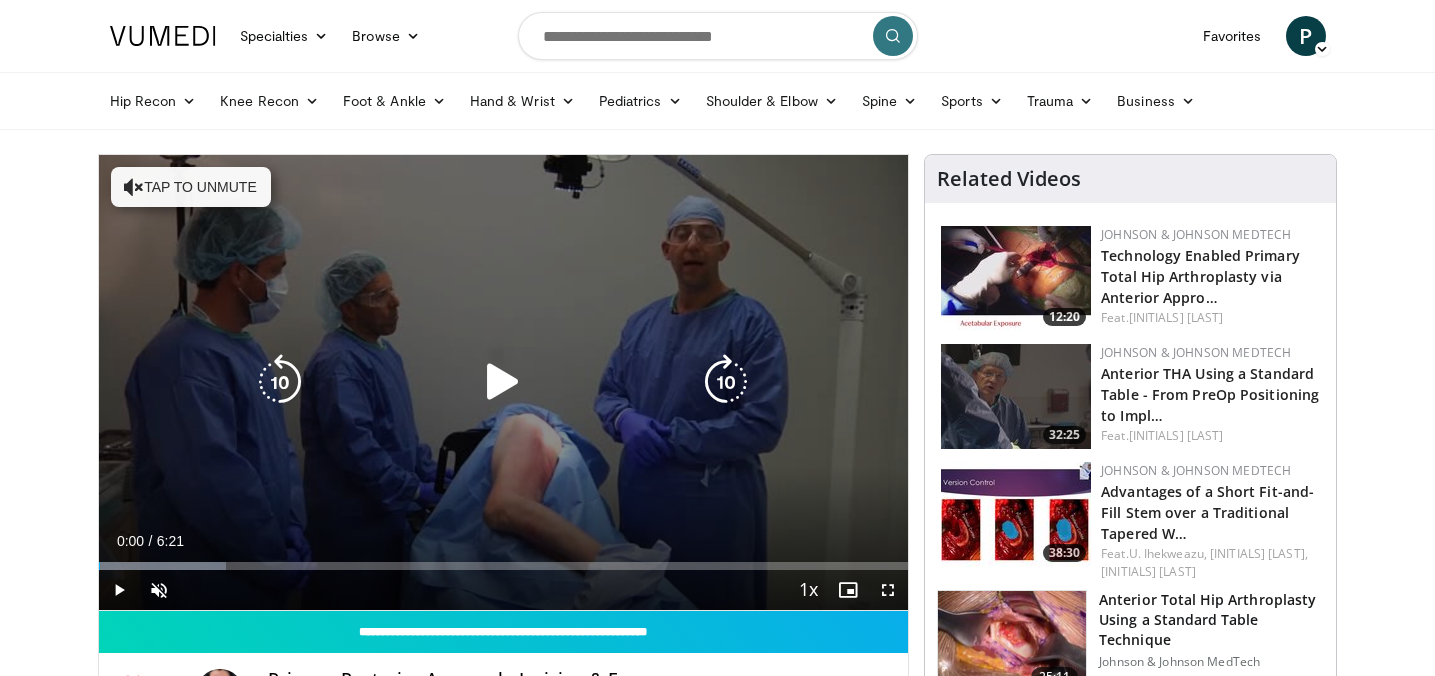 click at bounding box center [503, 382] 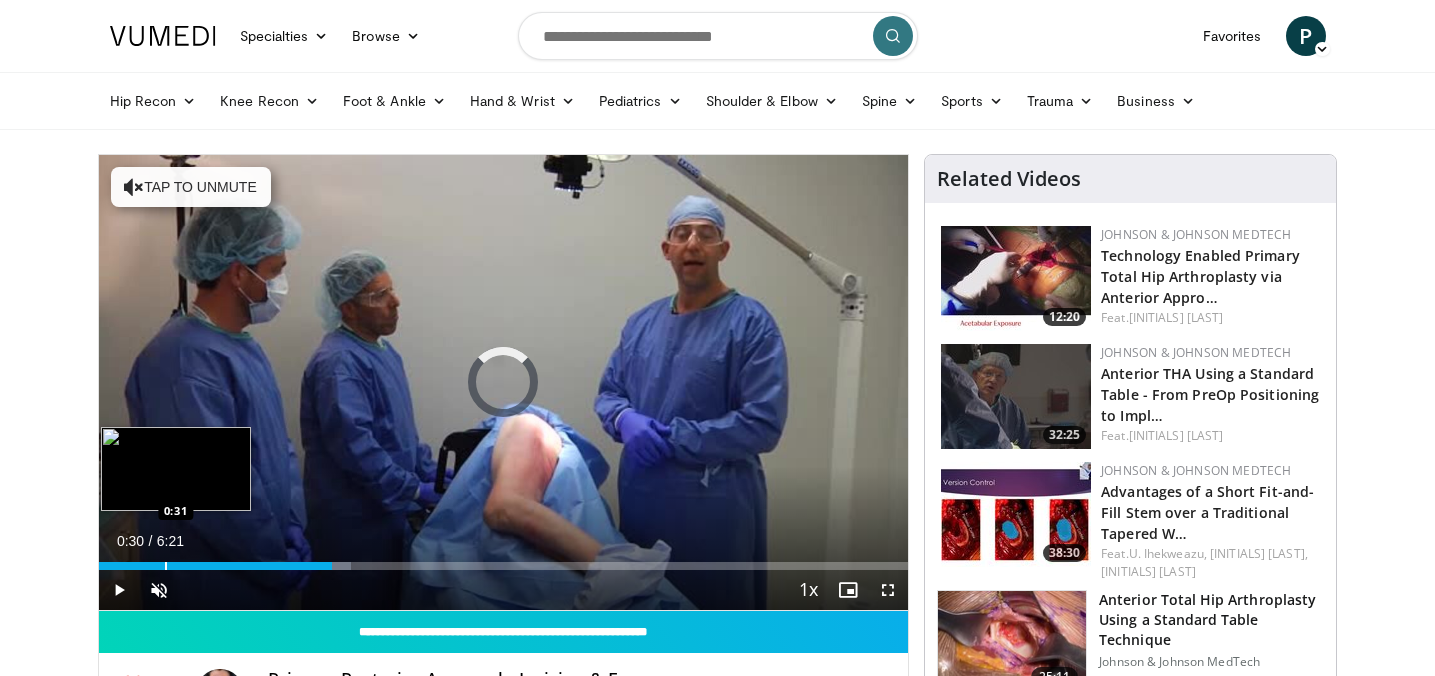 drag, startPoint x: 163, startPoint y: 562, endPoint x: 109, endPoint y: 562, distance: 54 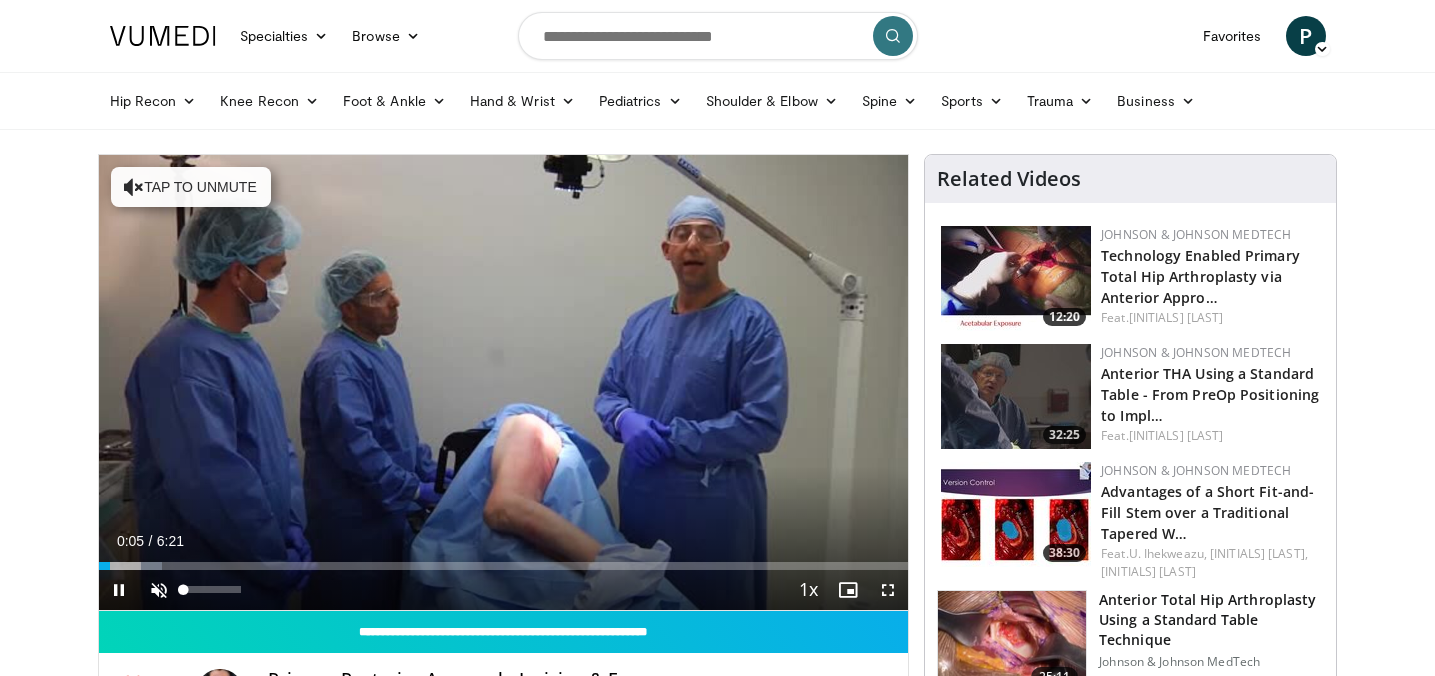 click at bounding box center [159, 590] 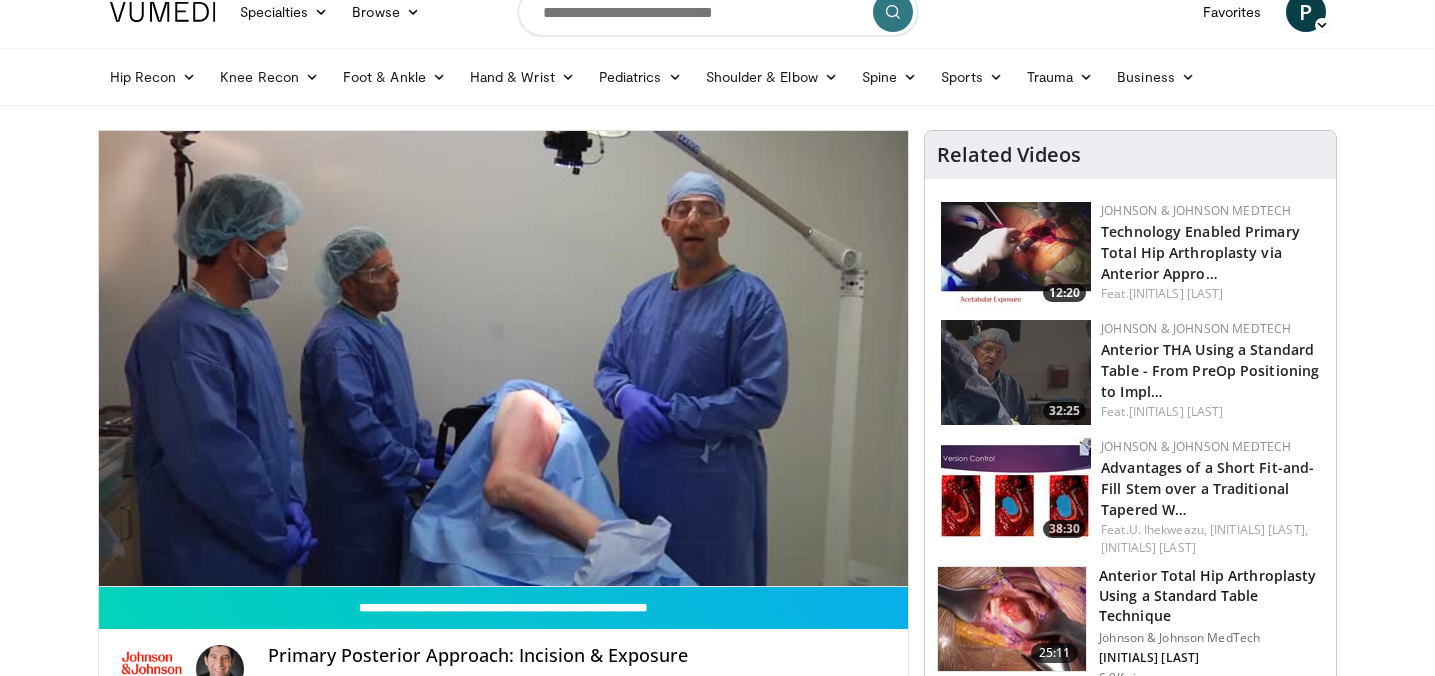 scroll, scrollTop: 24, scrollLeft: 0, axis: vertical 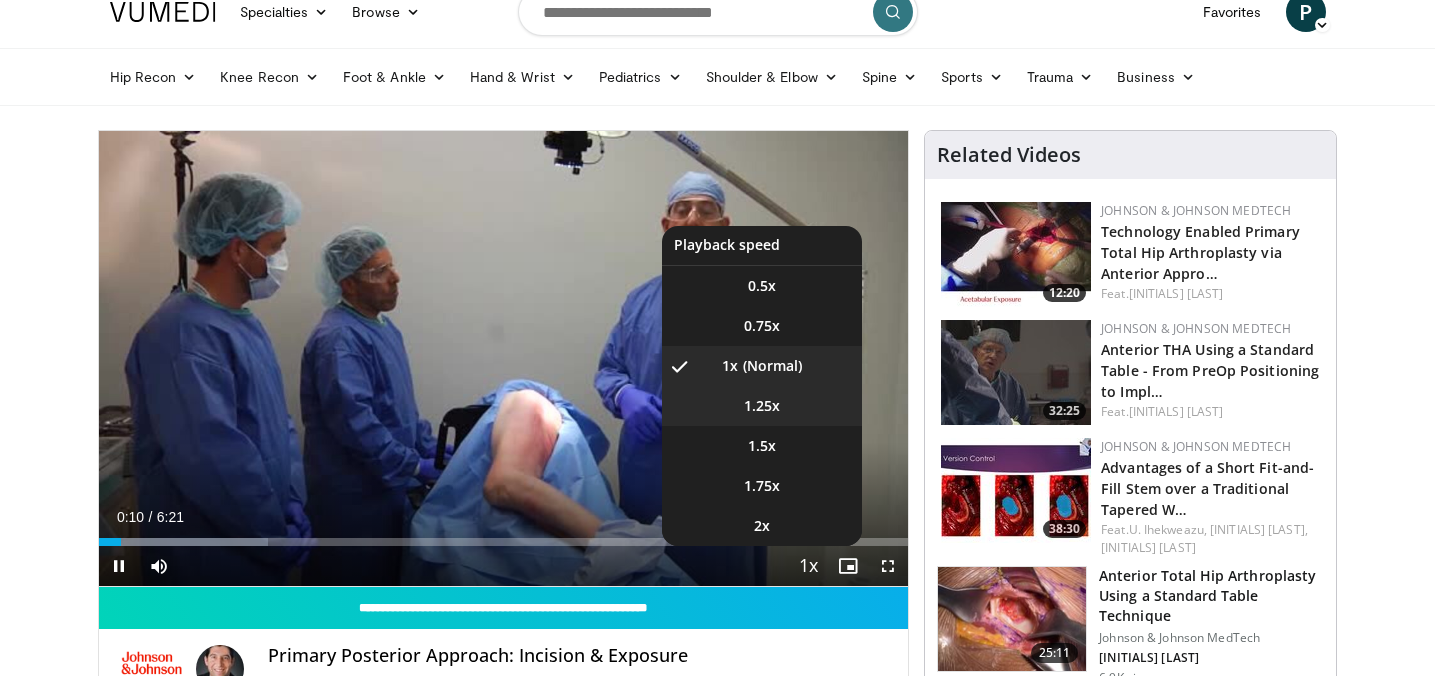 click on "1.25x" at bounding box center (762, 406) 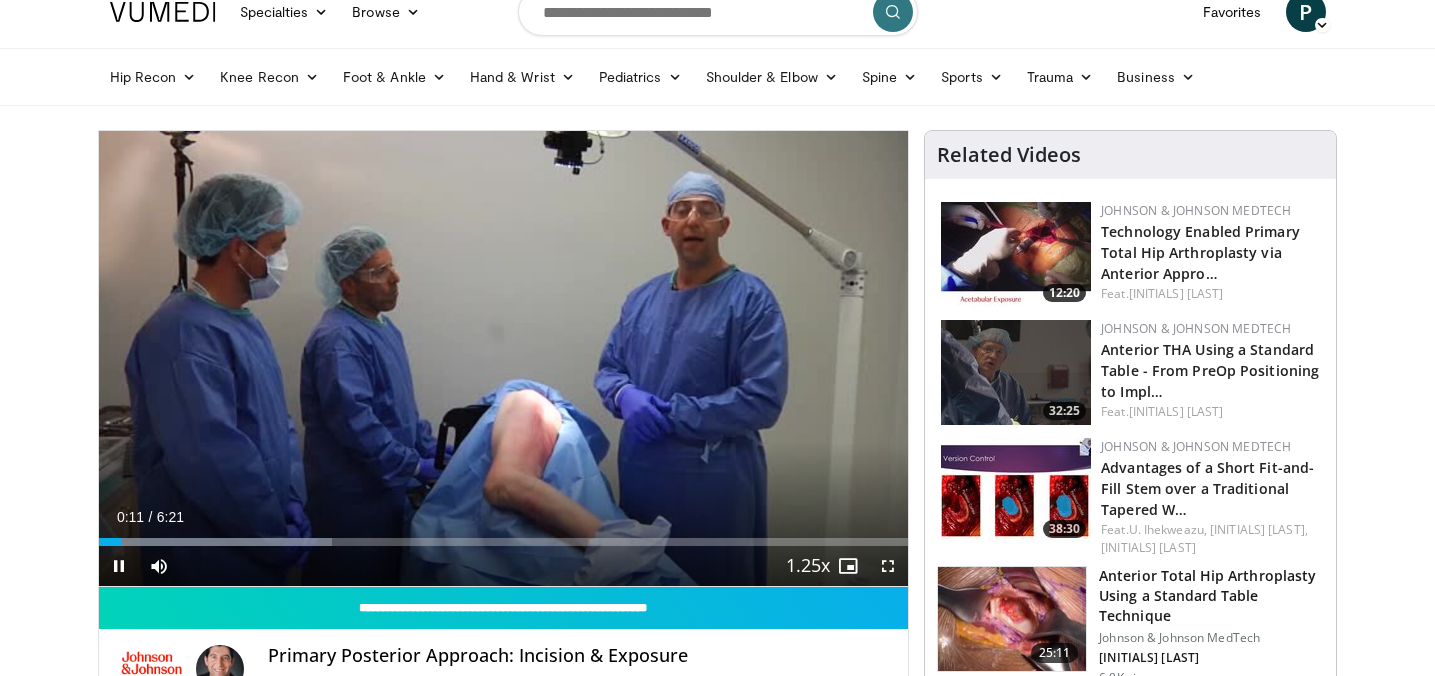 click at bounding box center [888, 566] 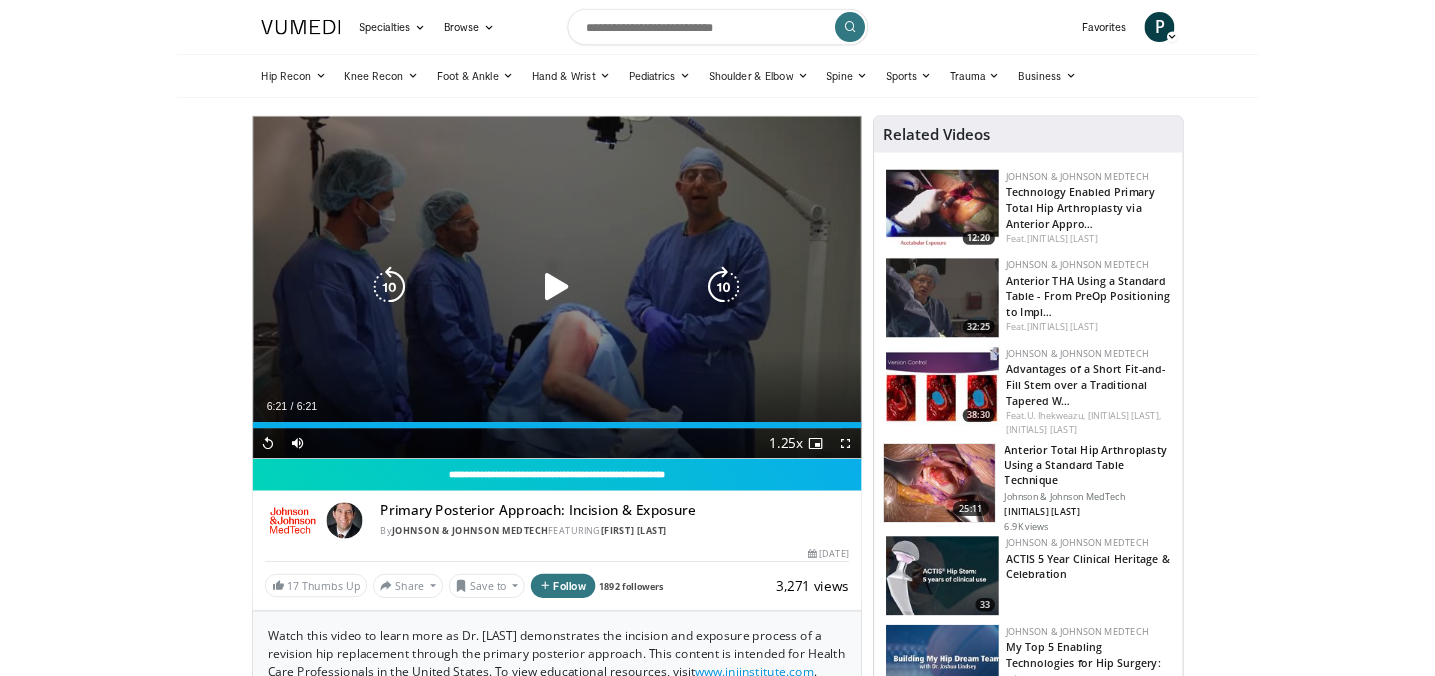 scroll, scrollTop: 24, scrollLeft: 0, axis: vertical 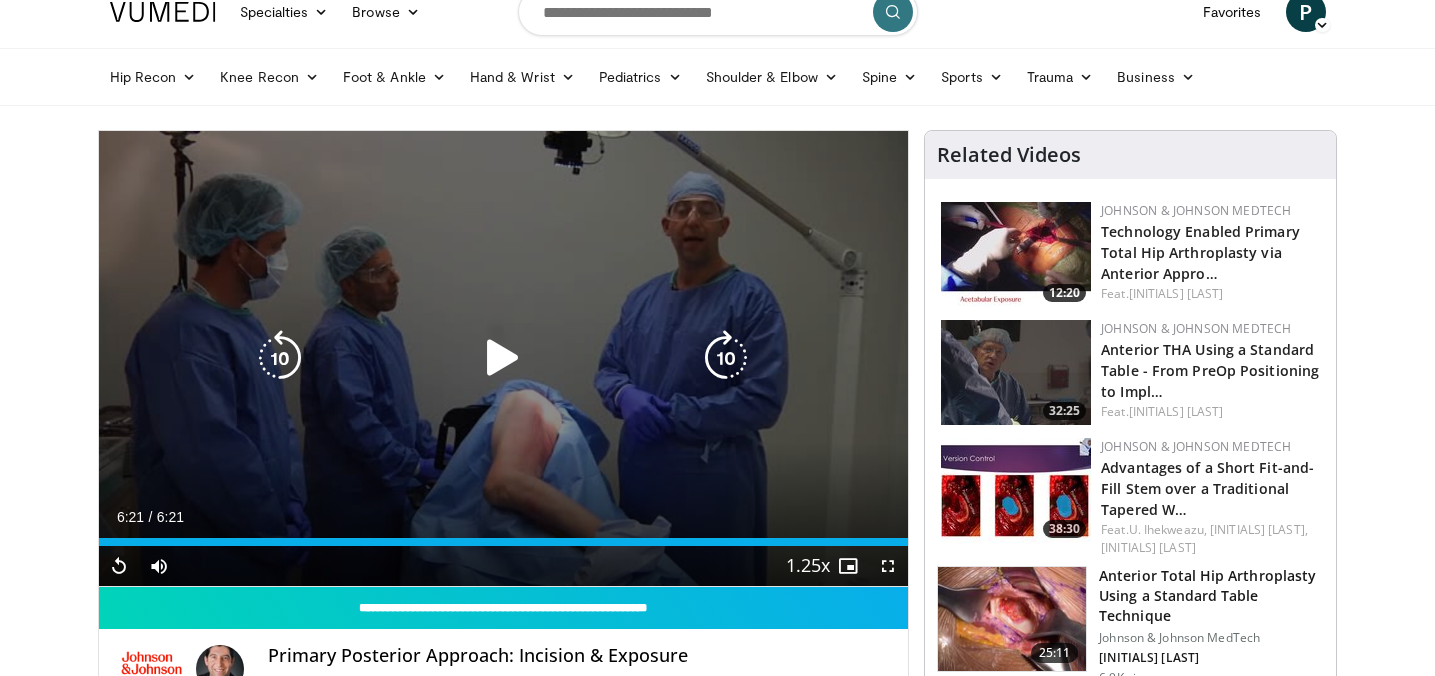 click at bounding box center (503, 358) 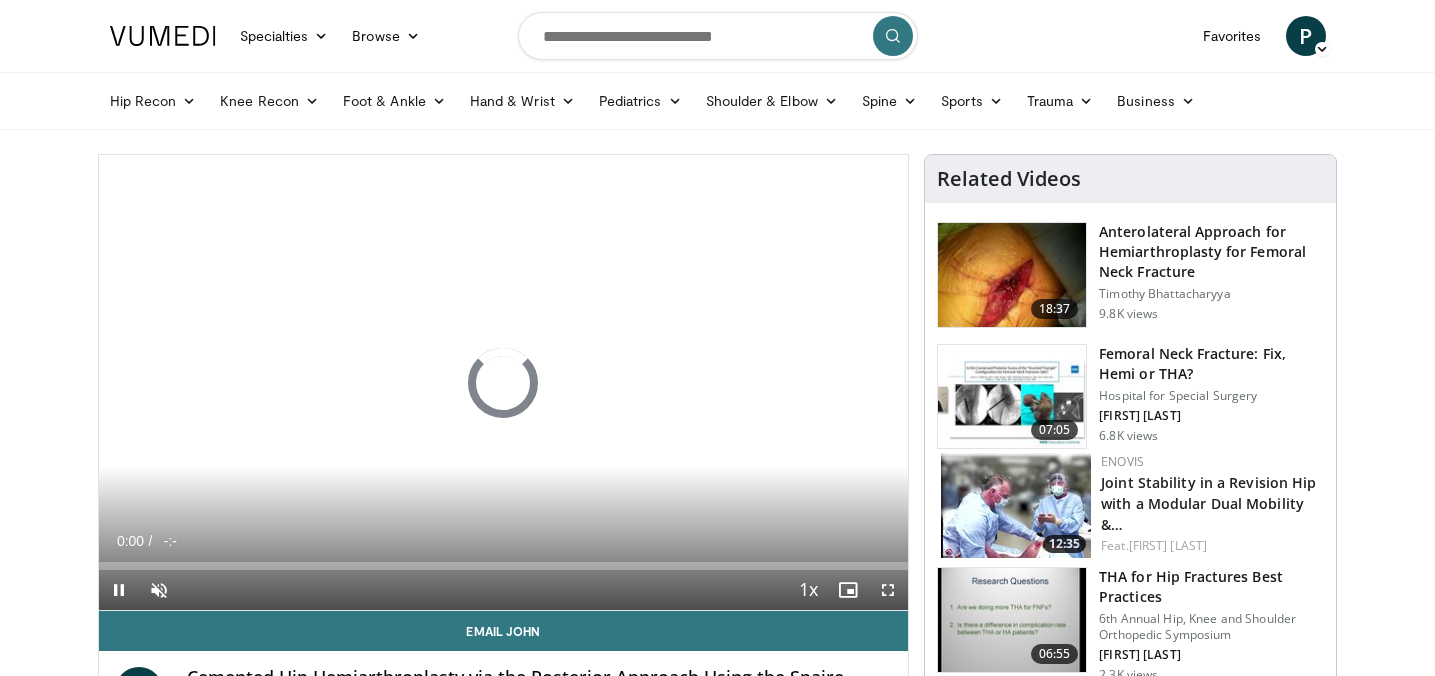 scroll, scrollTop: 0, scrollLeft: 0, axis: both 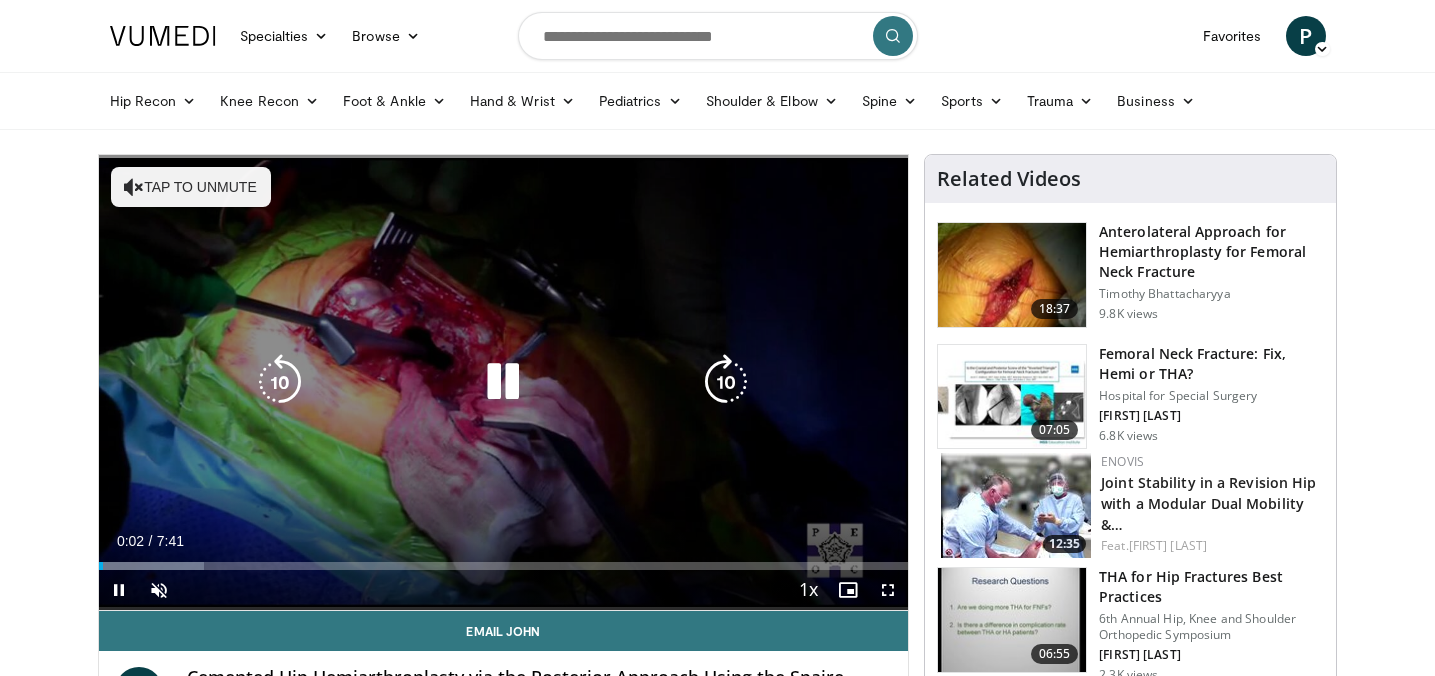 click at bounding box center [503, 382] 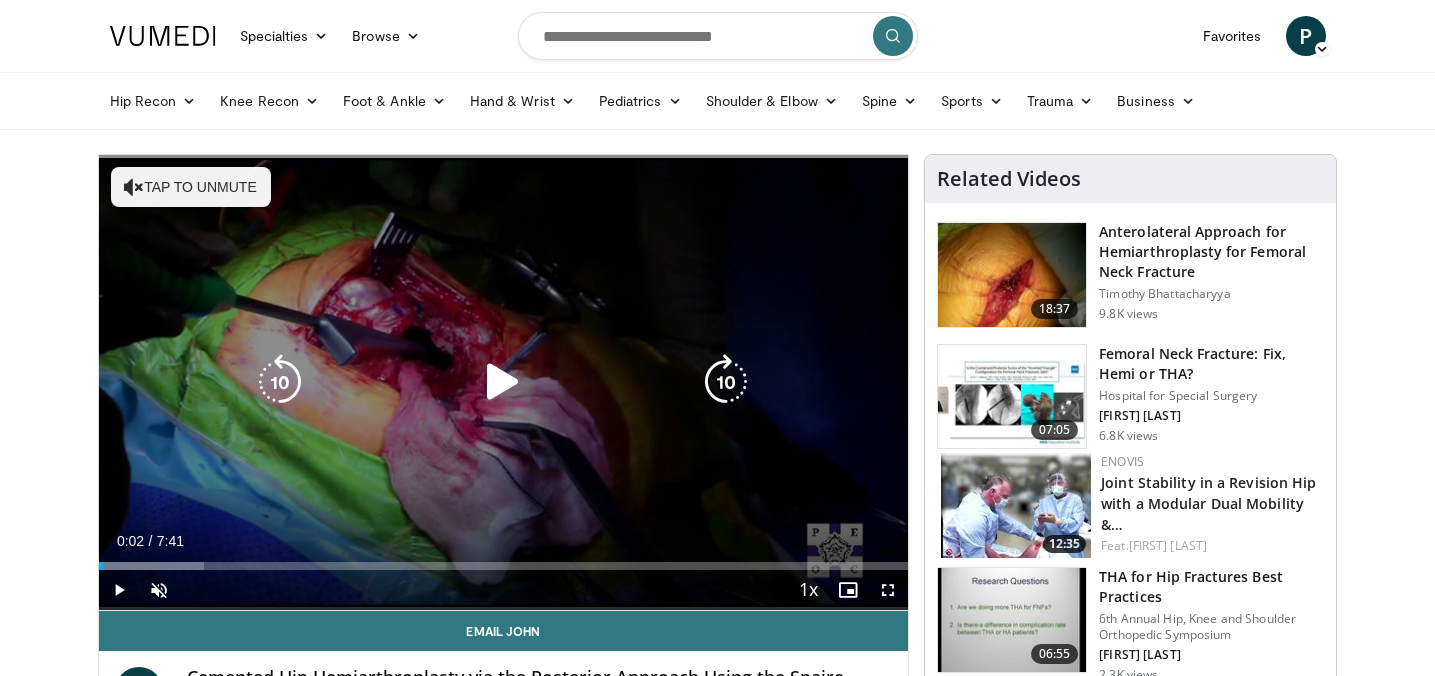 click at bounding box center [503, 382] 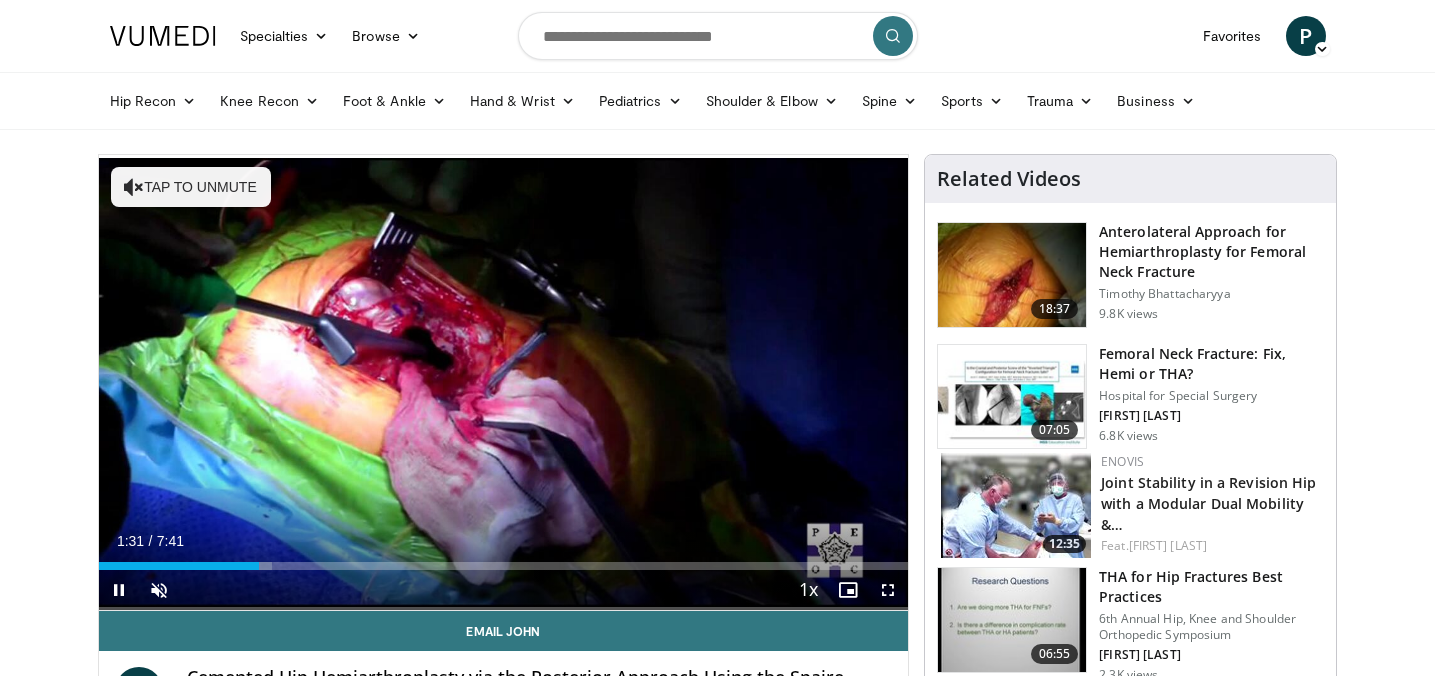 drag, startPoint x: 142, startPoint y: 571, endPoint x: 80, endPoint y: 563, distance: 62.514 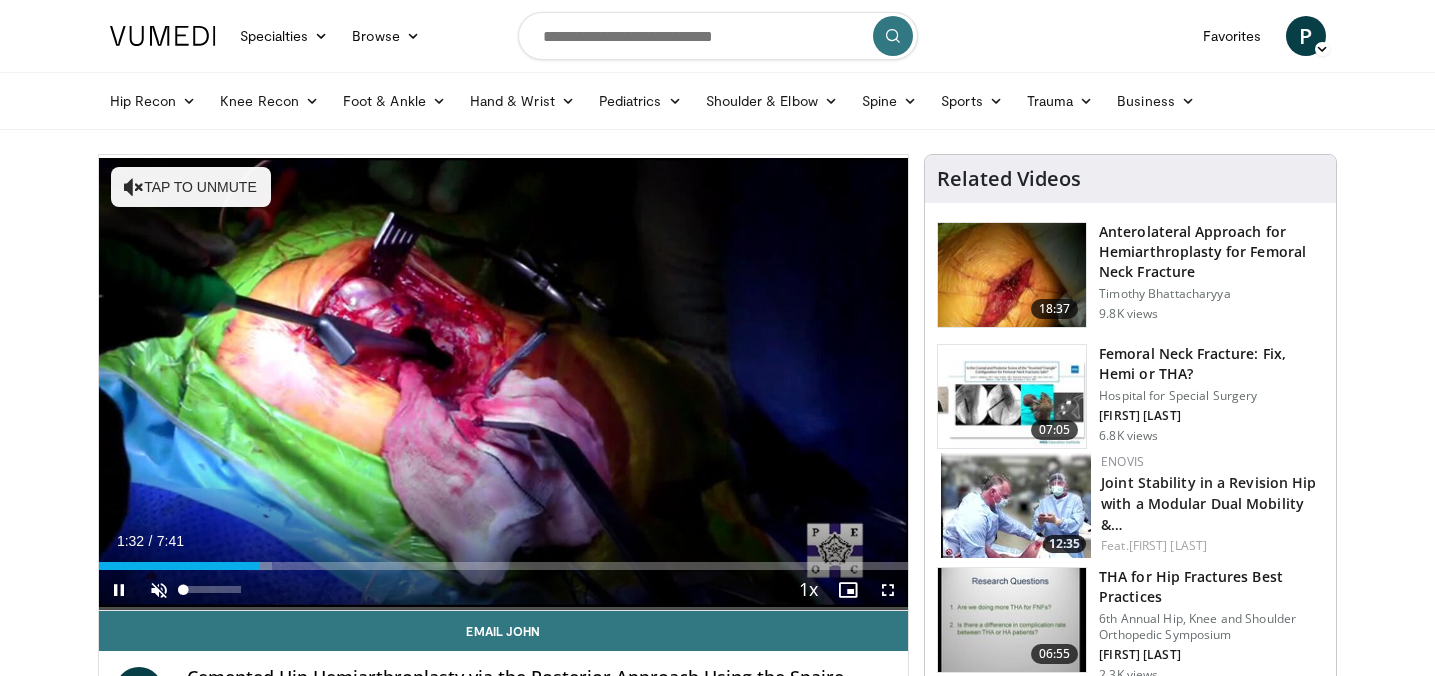 click at bounding box center (159, 590) 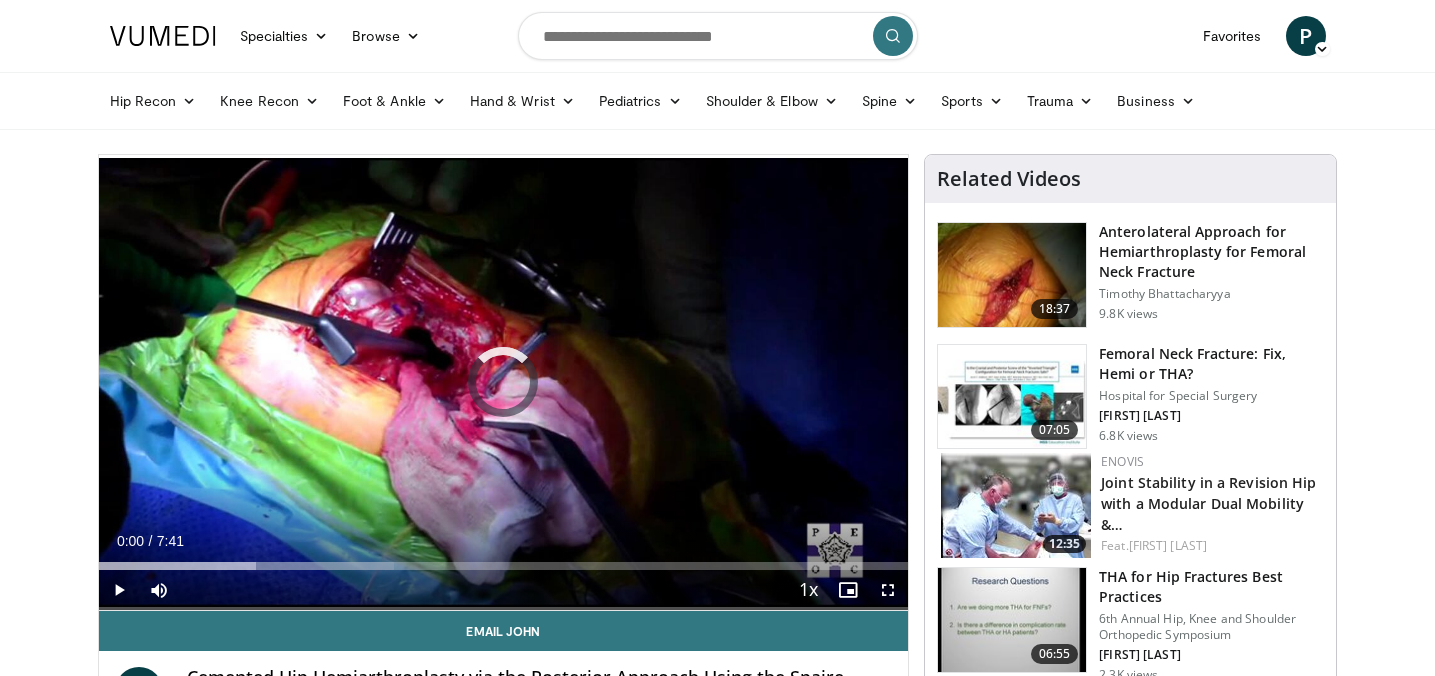drag, startPoint x: 140, startPoint y: 563, endPoint x: 83, endPoint y: 563, distance: 57 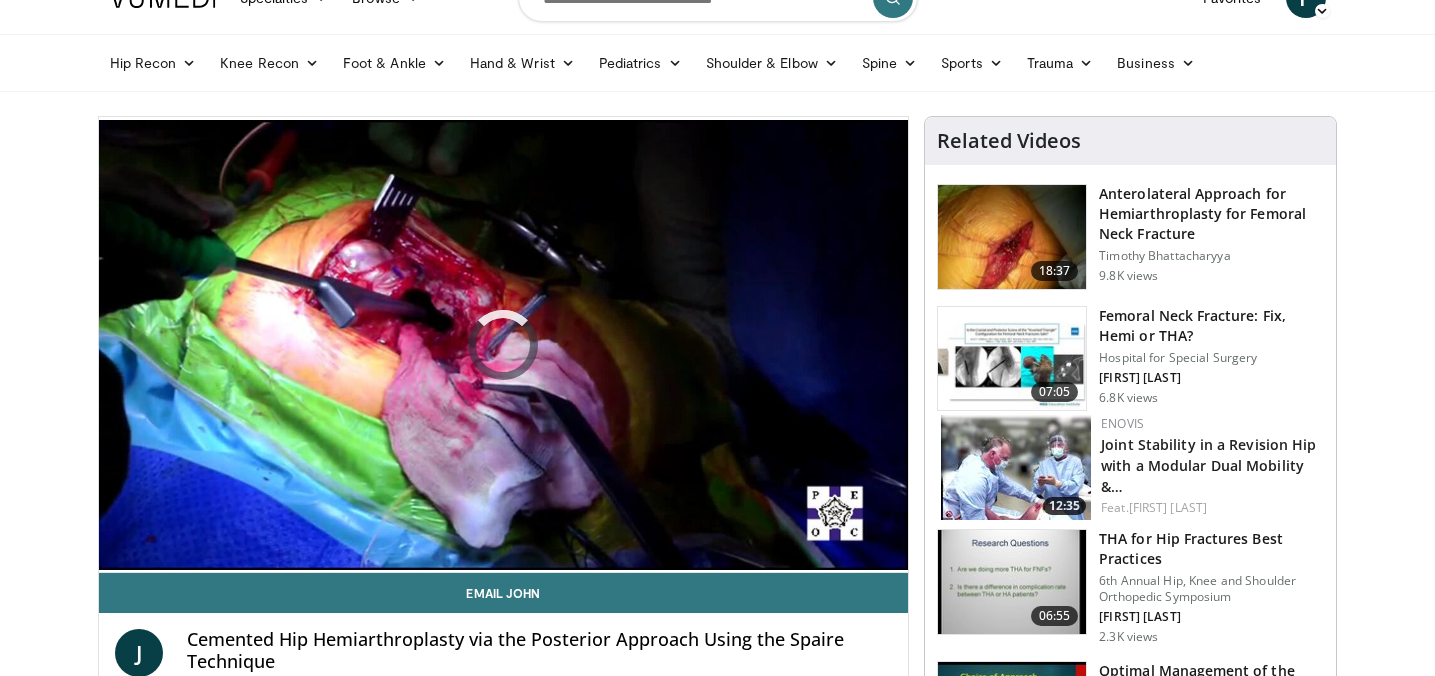 scroll, scrollTop: 13, scrollLeft: 0, axis: vertical 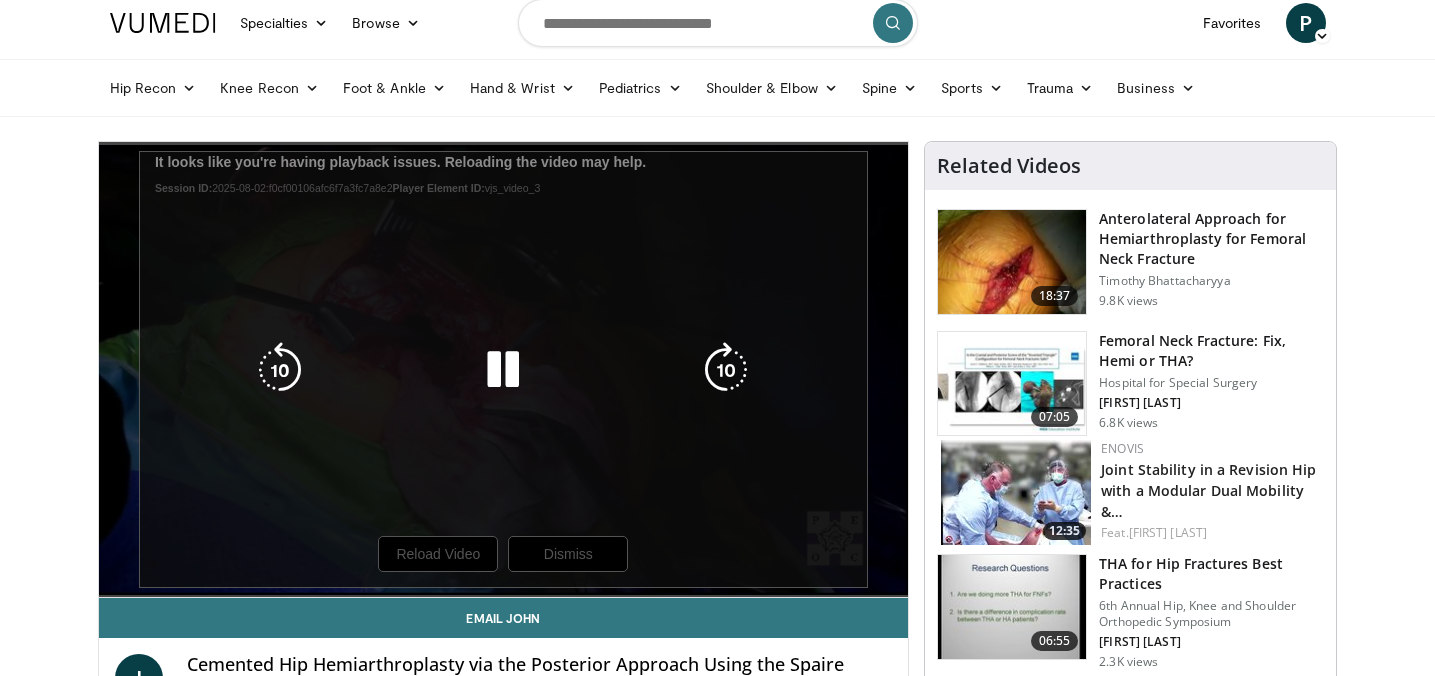 click on "10 seconds
Tap to unmute" at bounding box center (504, 369) 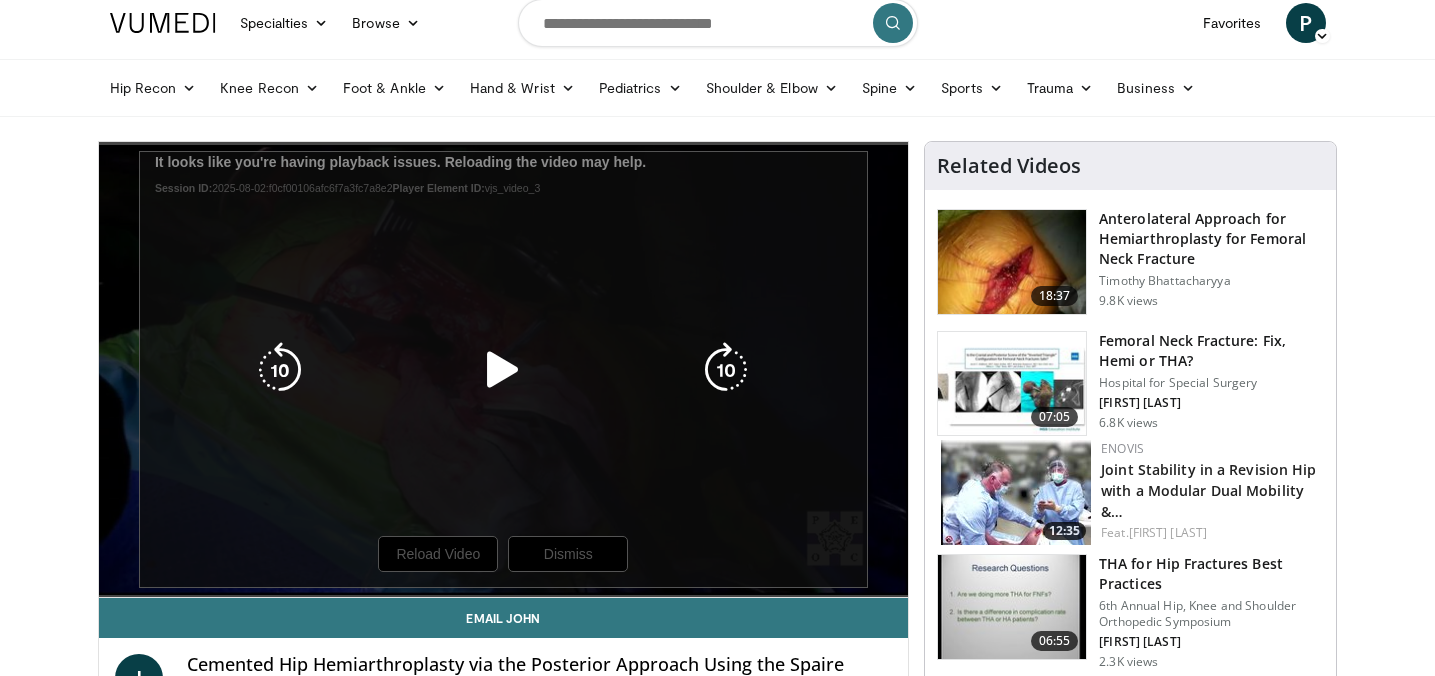 click on "10 seconds
Tap to unmute" at bounding box center (504, 369) 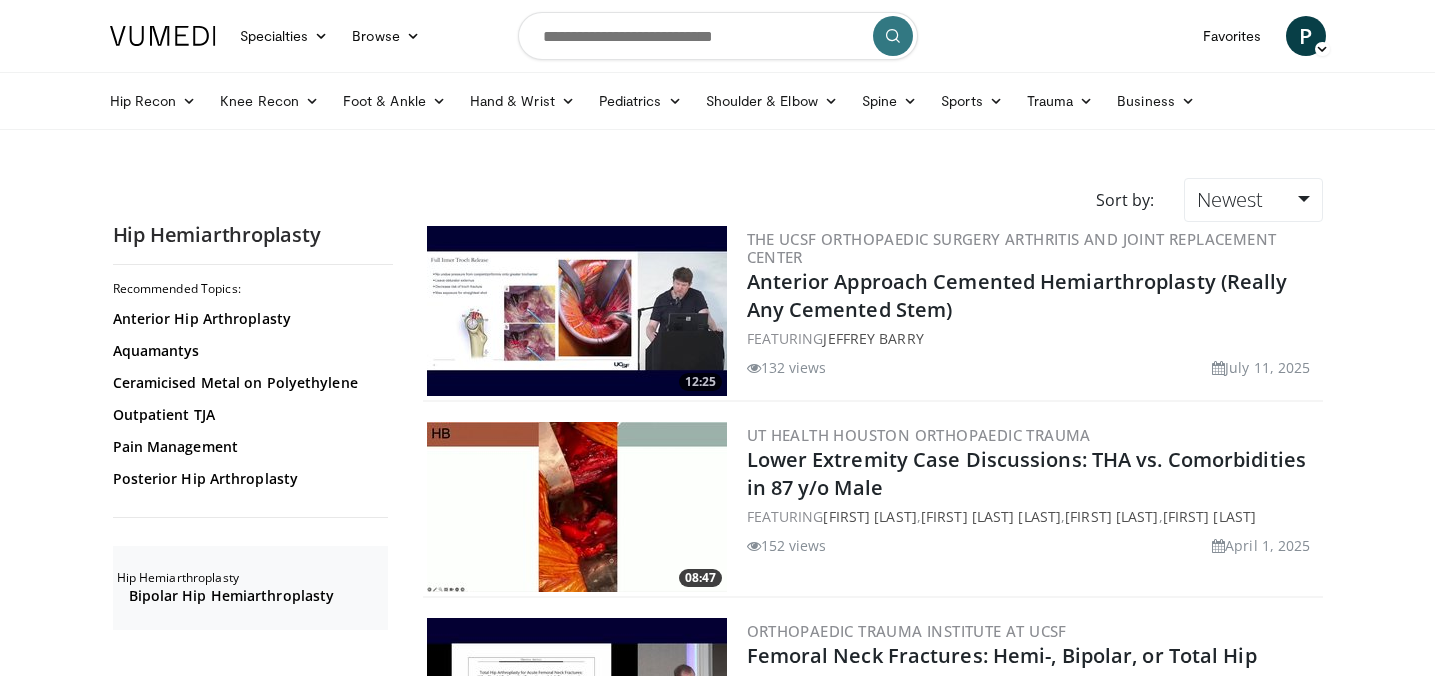 scroll, scrollTop: 0, scrollLeft: 0, axis: both 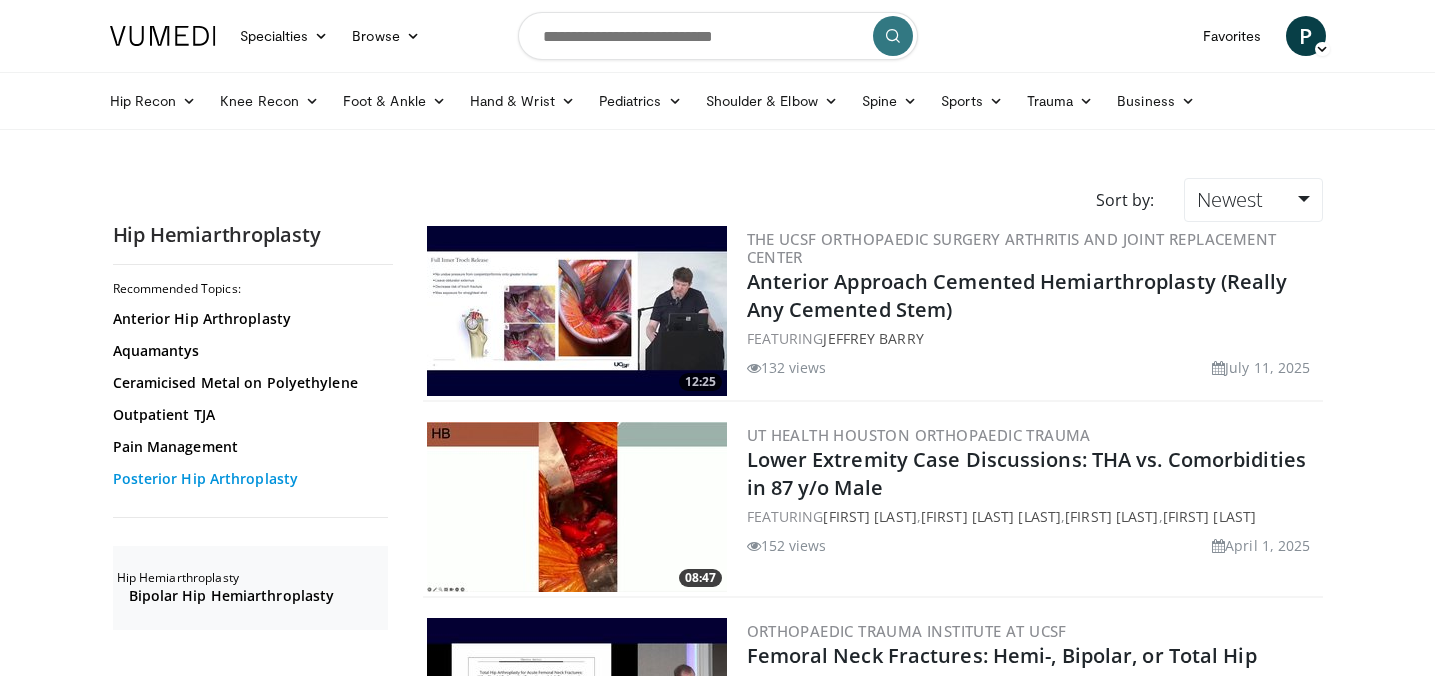 click on "Posterior Hip Arthroplasty" at bounding box center [248, 479] 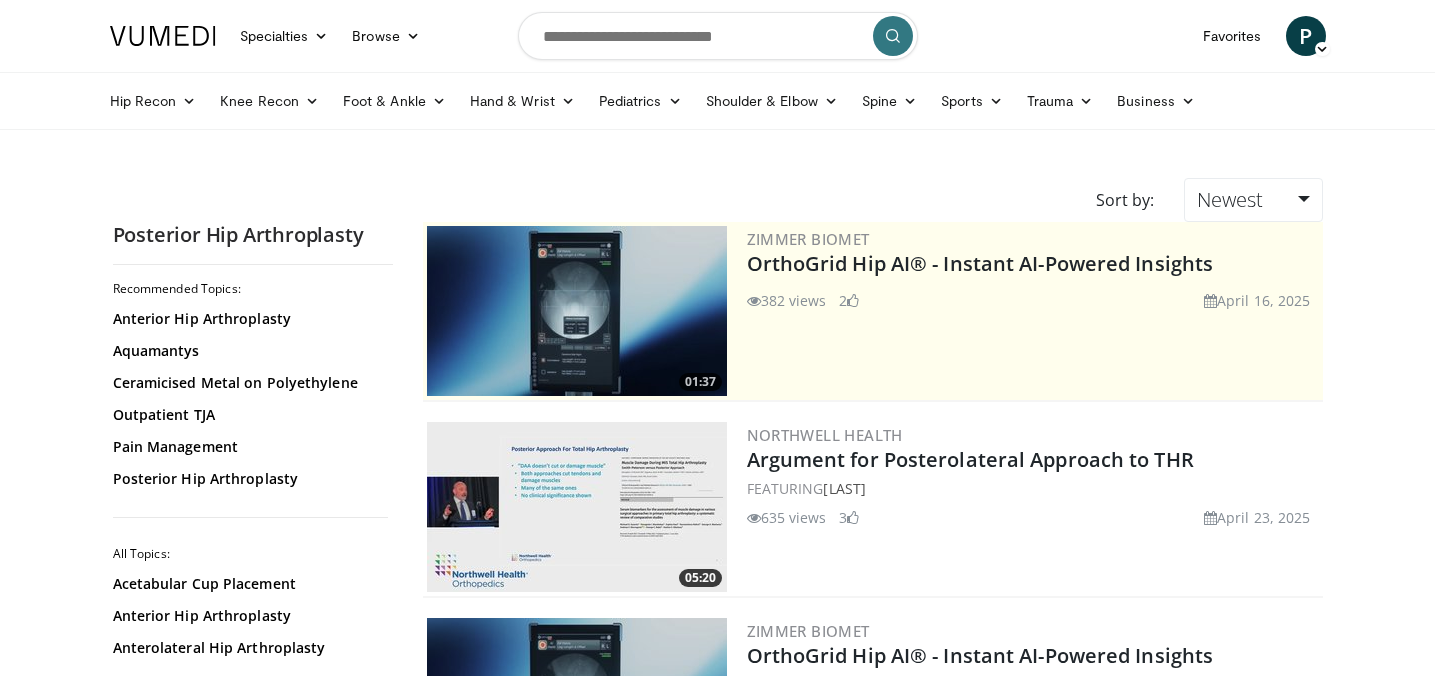 scroll, scrollTop: 0, scrollLeft: 0, axis: both 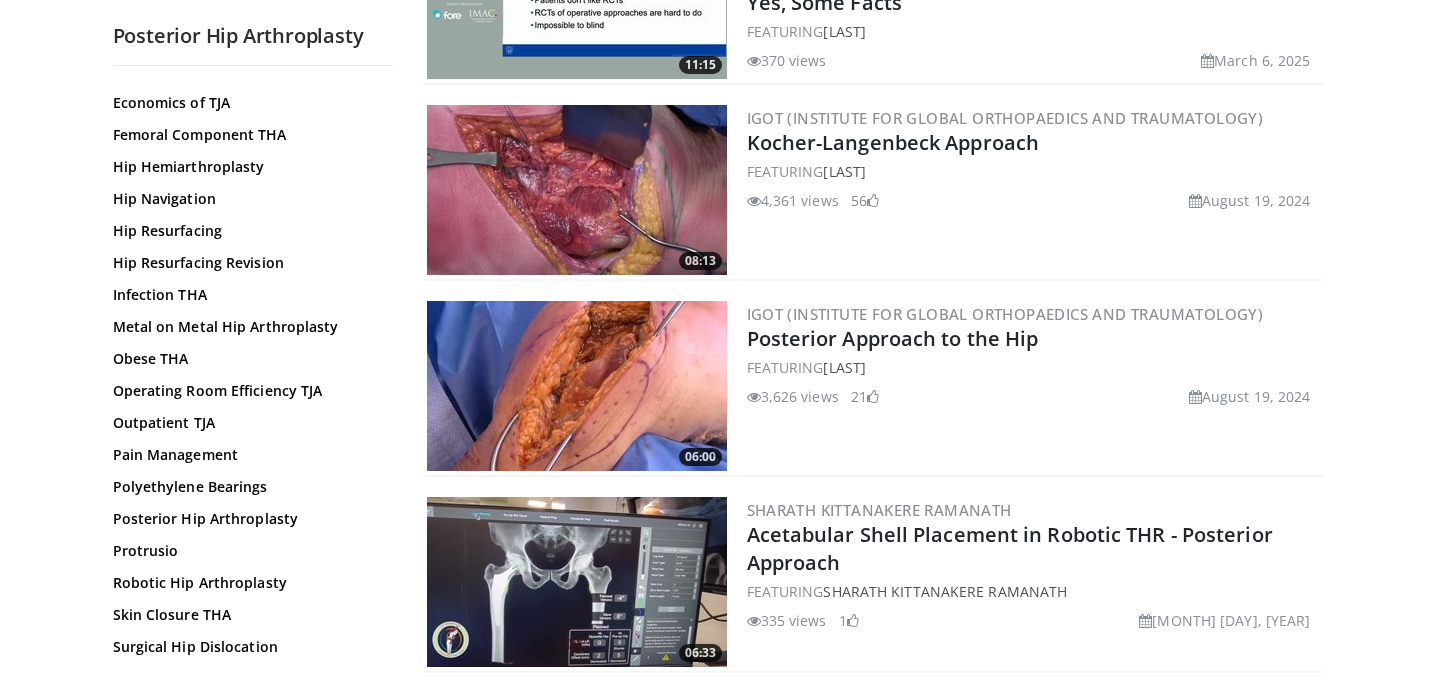 click at bounding box center (577, 386) 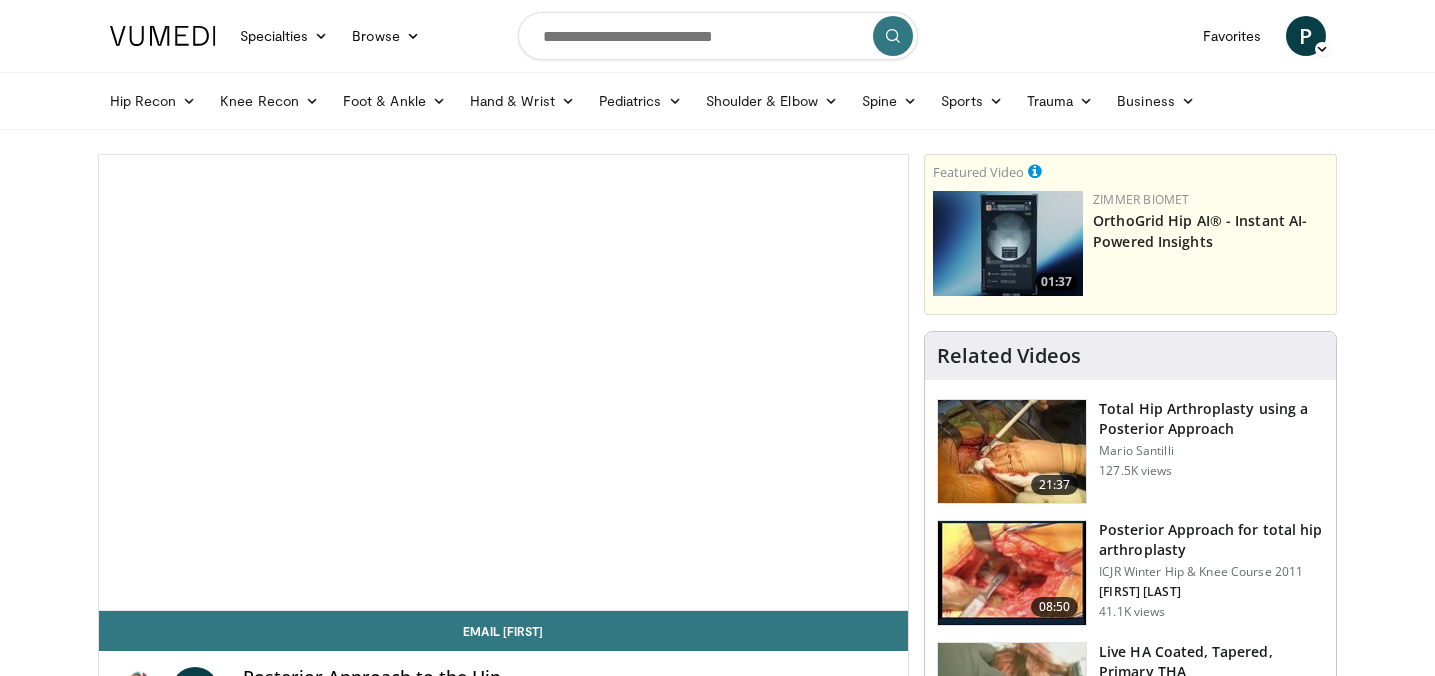 scroll, scrollTop: 0, scrollLeft: 0, axis: both 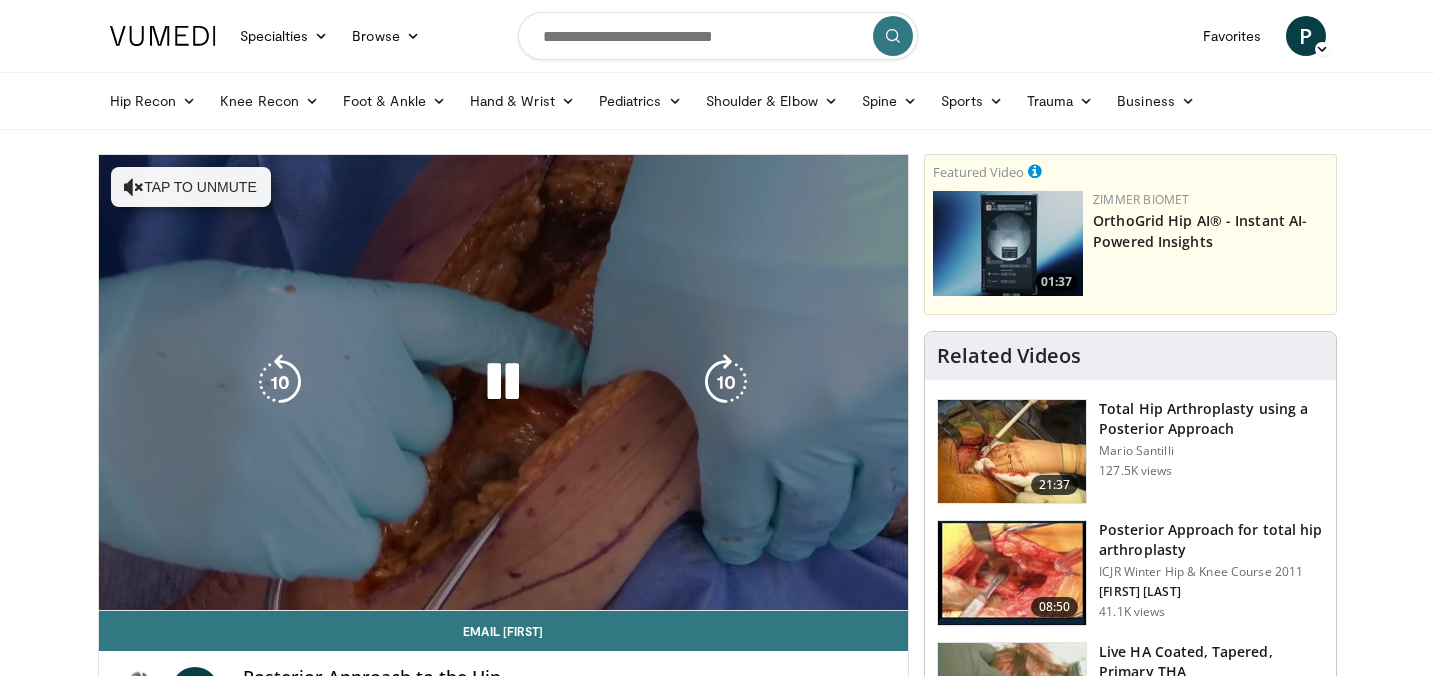 click on "10 seconds
Tap to unmute" at bounding box center [504, 382] 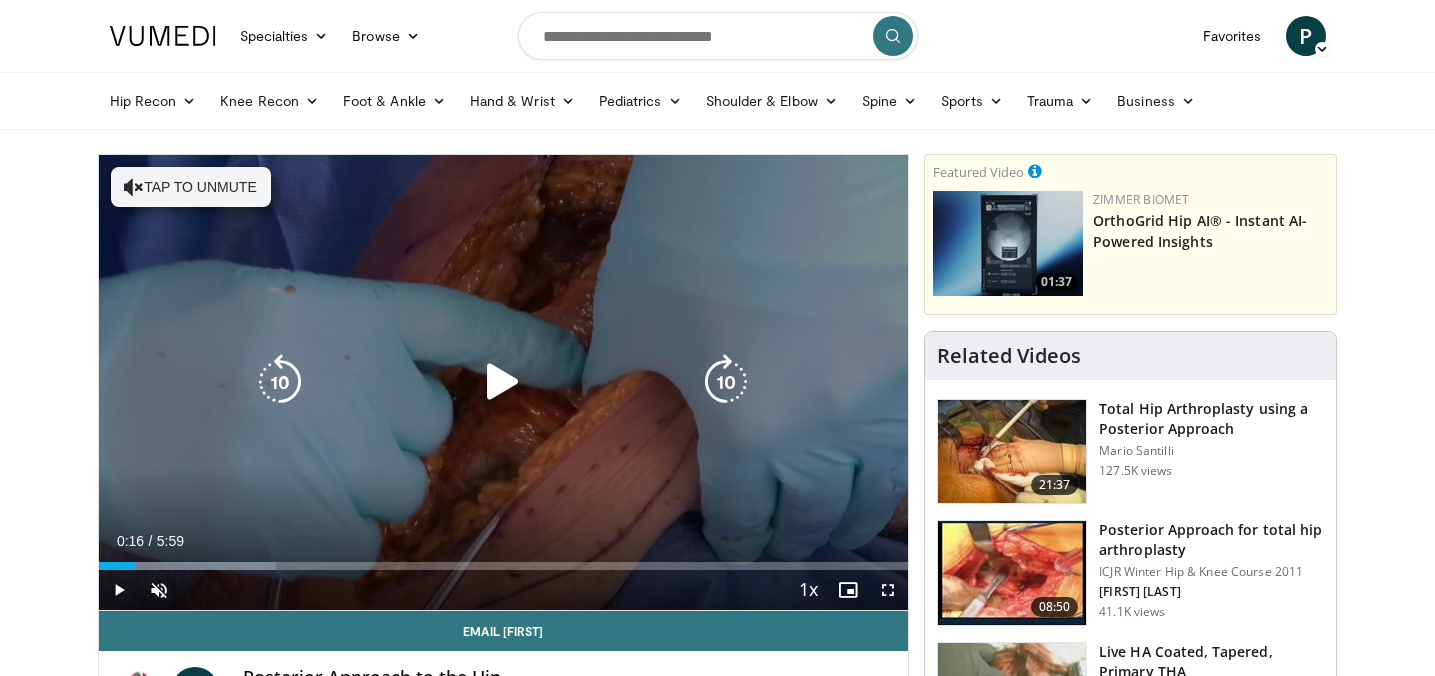 click at bounding box center [503, 382] 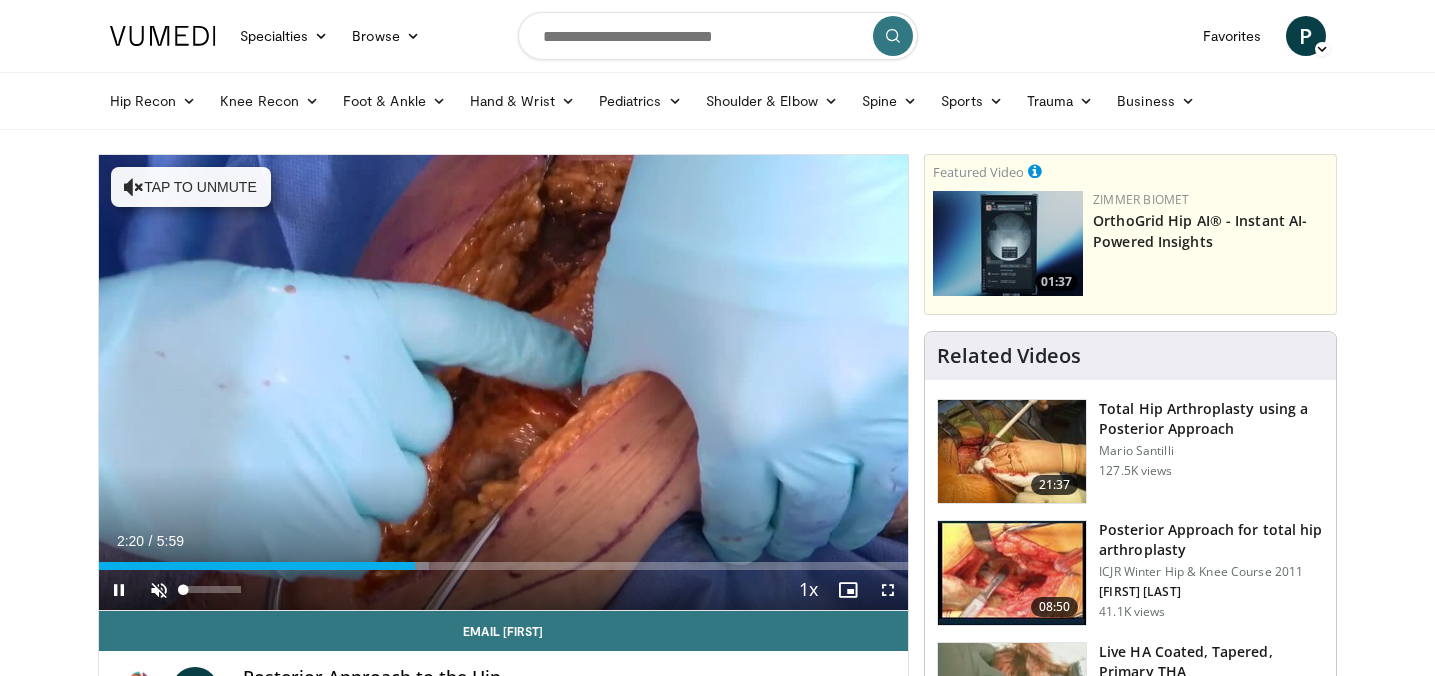 click at bounding box center (159, 590) 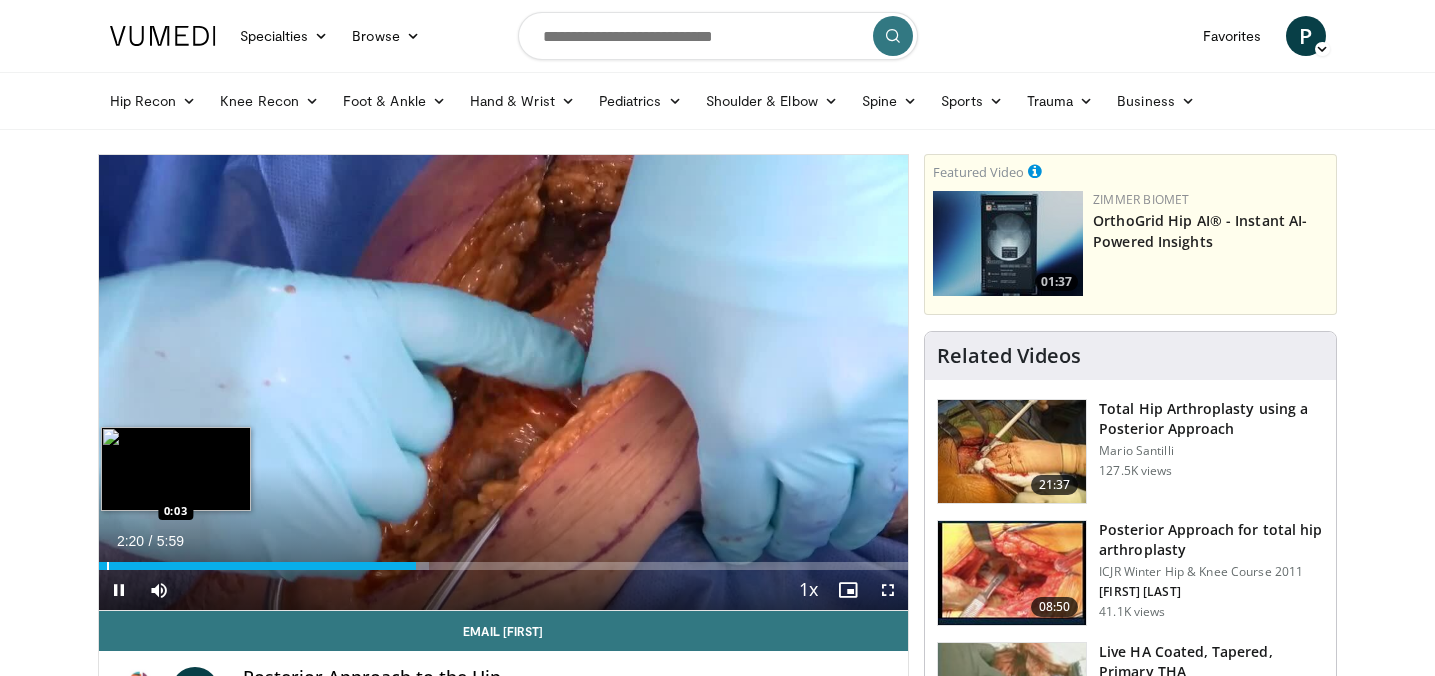 click at bounding box center (108, 566) 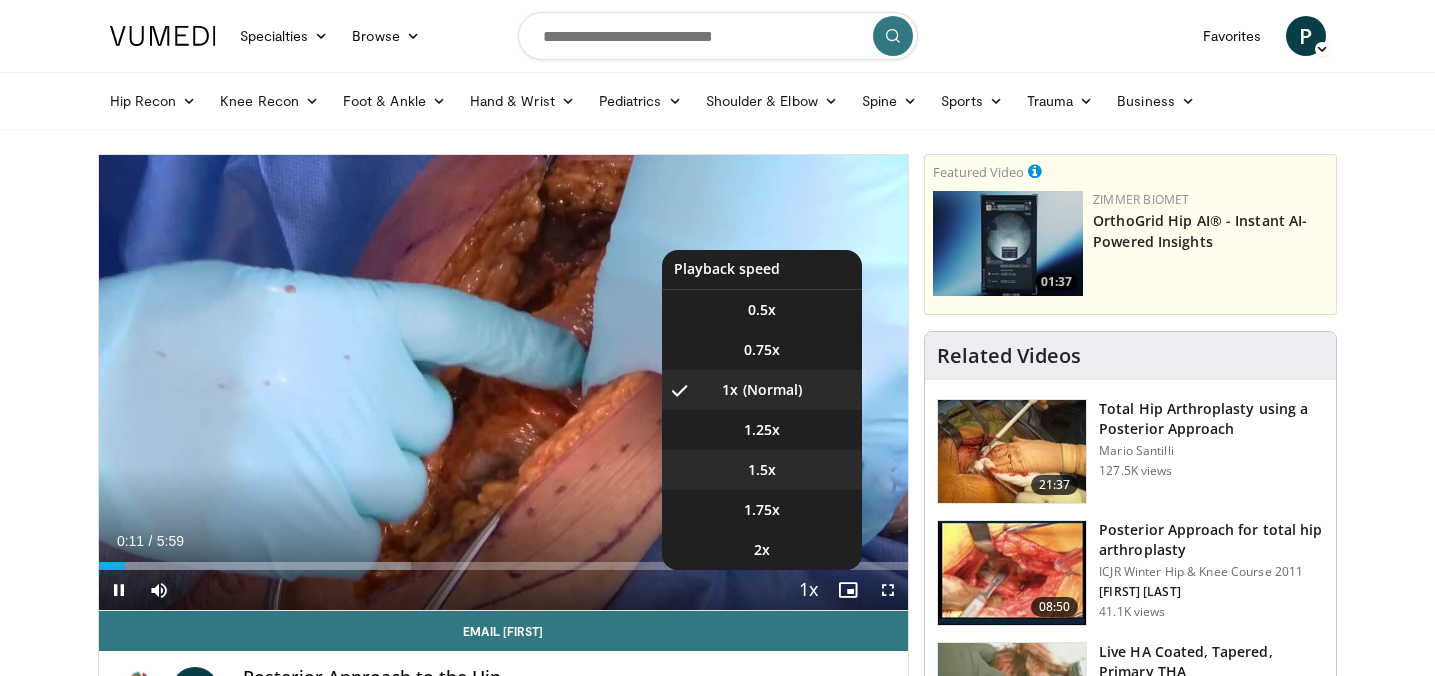 click on "1.5x" at bounding box center [762, 470] 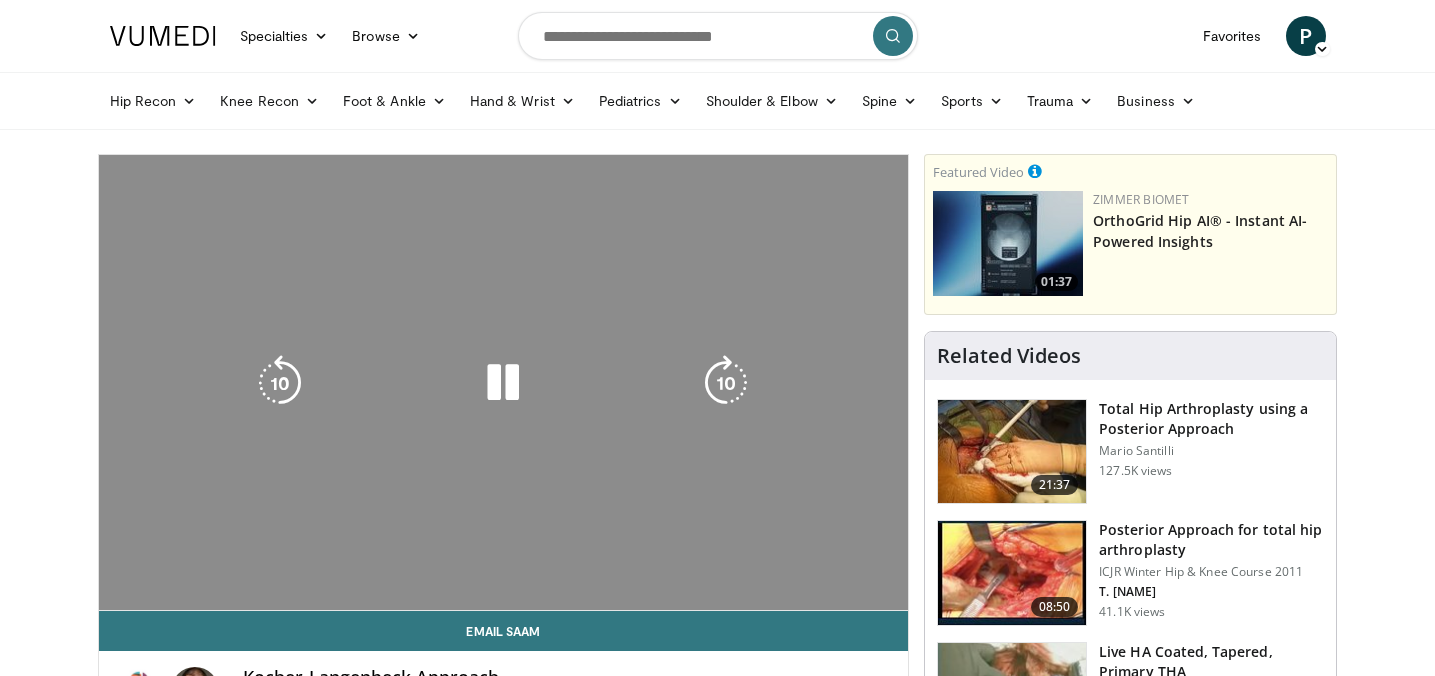 scroll, scrollTop: 0, scrollLeft: 0, axis: both 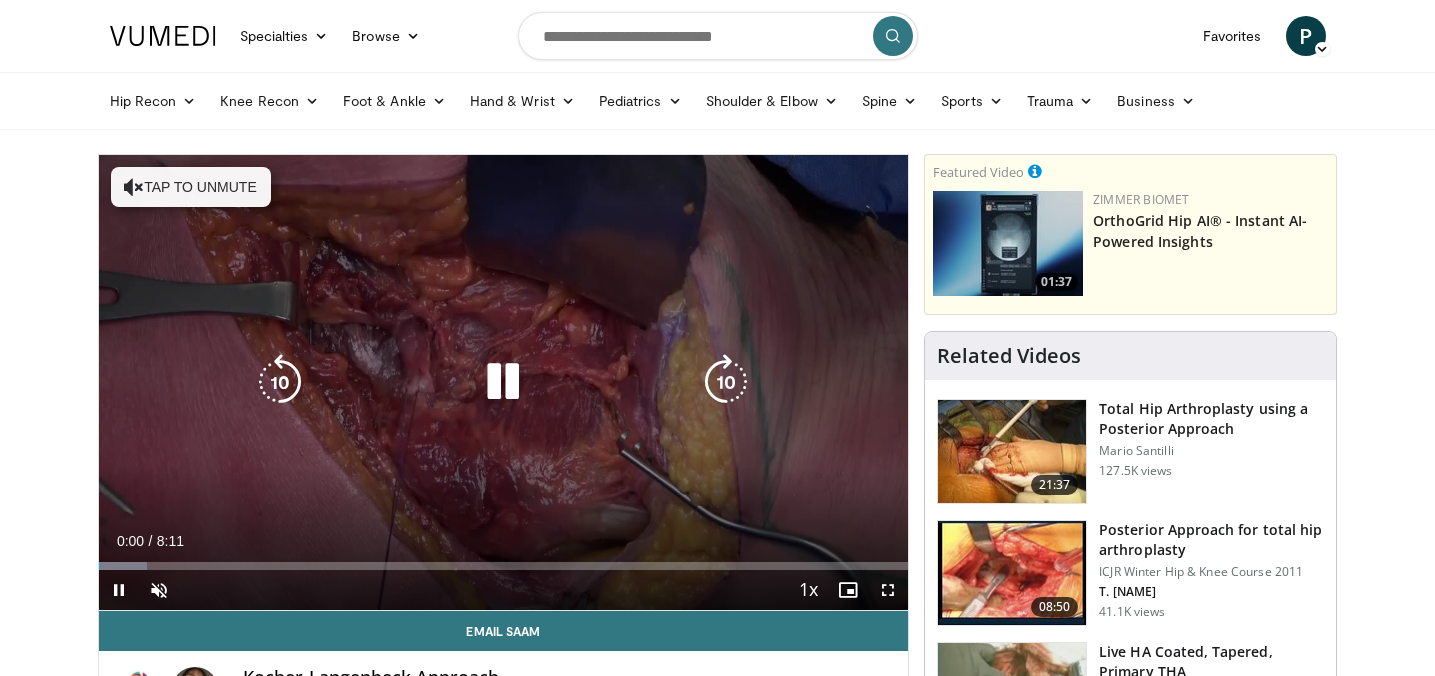 click at bounding box center (503, 382) 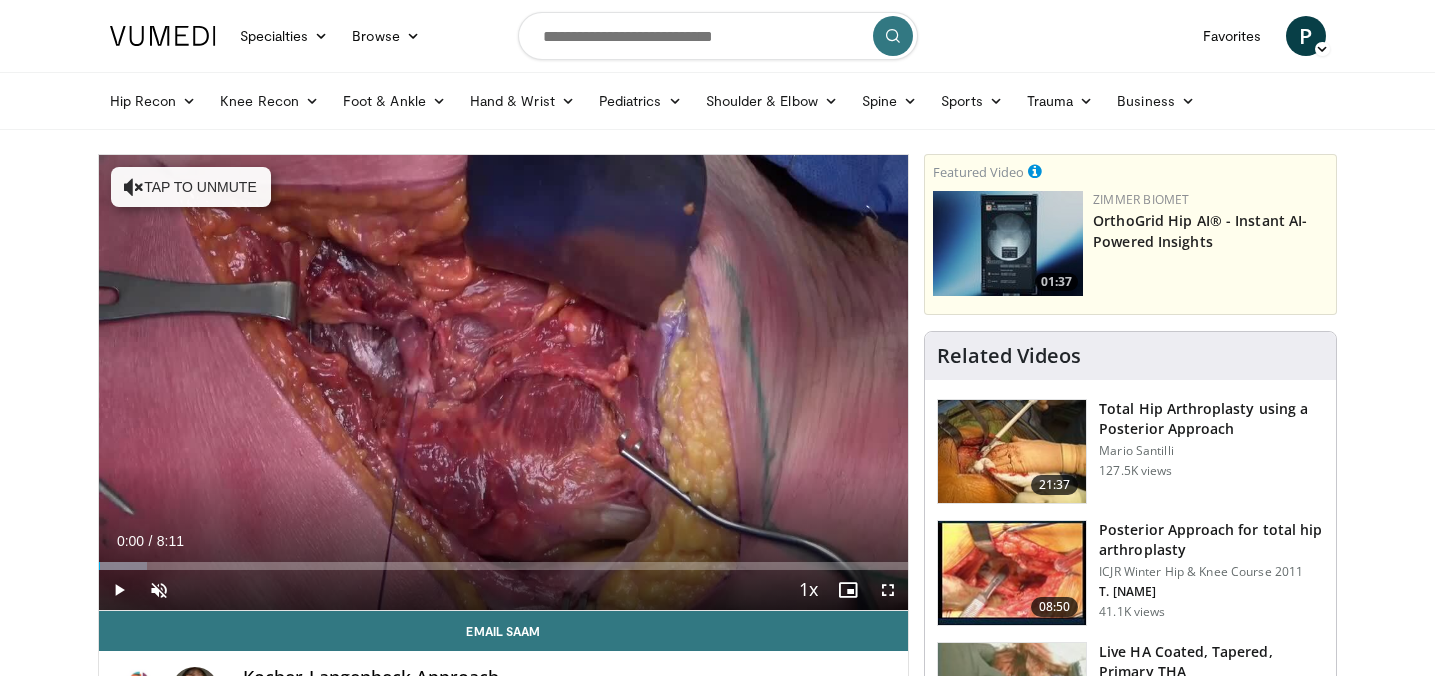 click on "10 seconds
Tap to unmute" at bounding box center [504, 382] 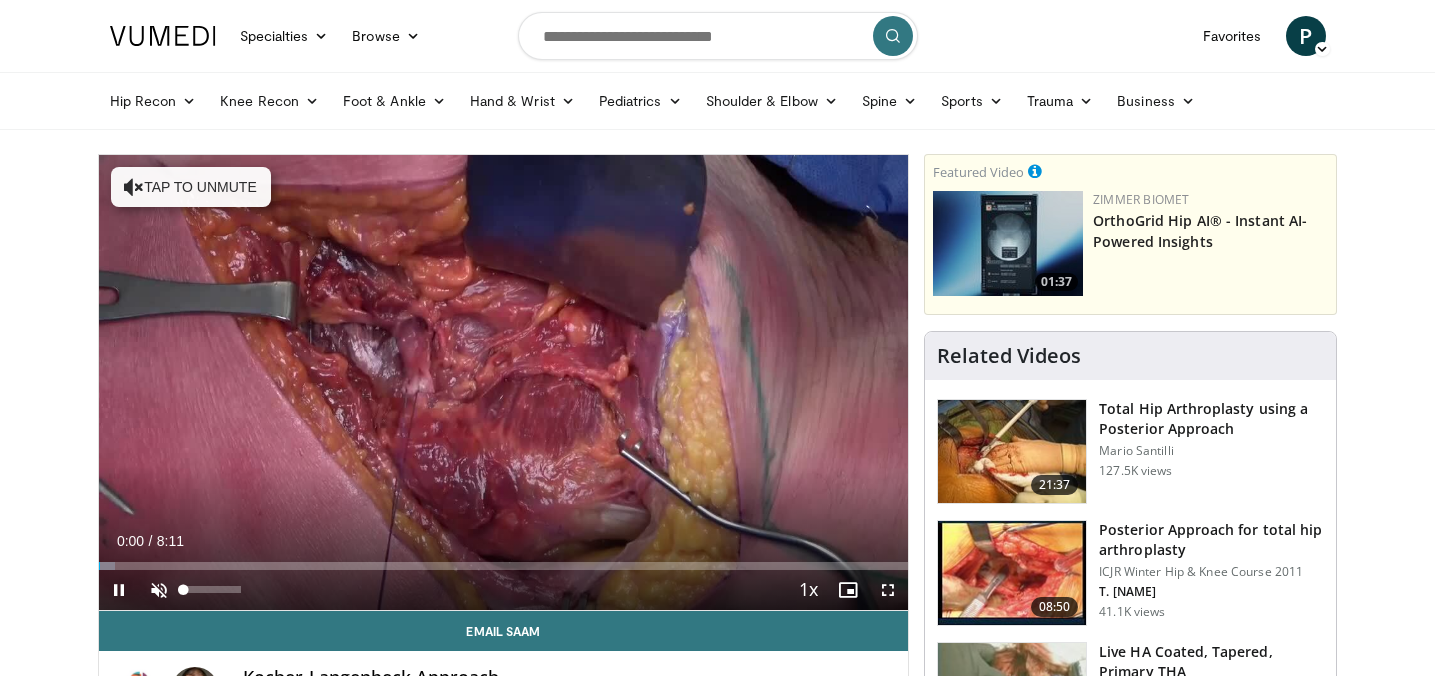 click at bounding box center [159, 590] 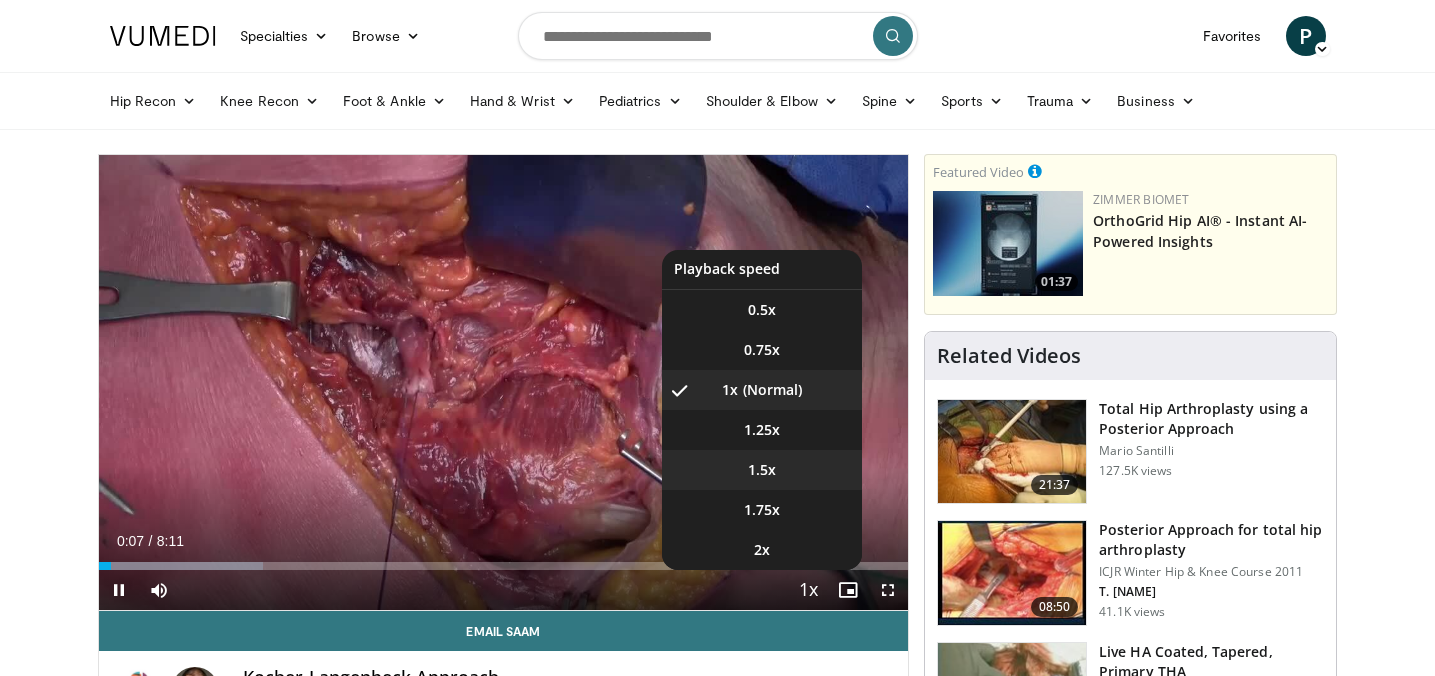click on "1.5x" at bounding box center [762, 470] 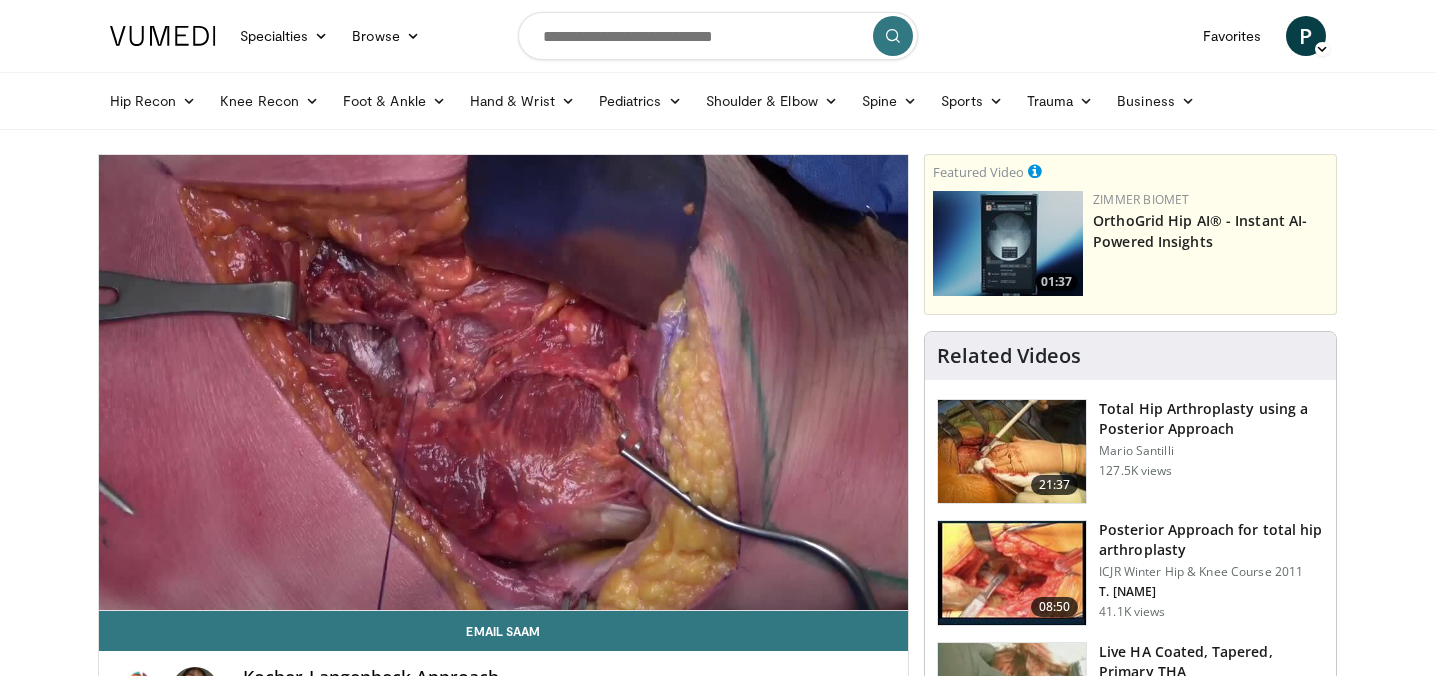 scroll, scrollTop: 0, scrollLeft: 0, axis: both 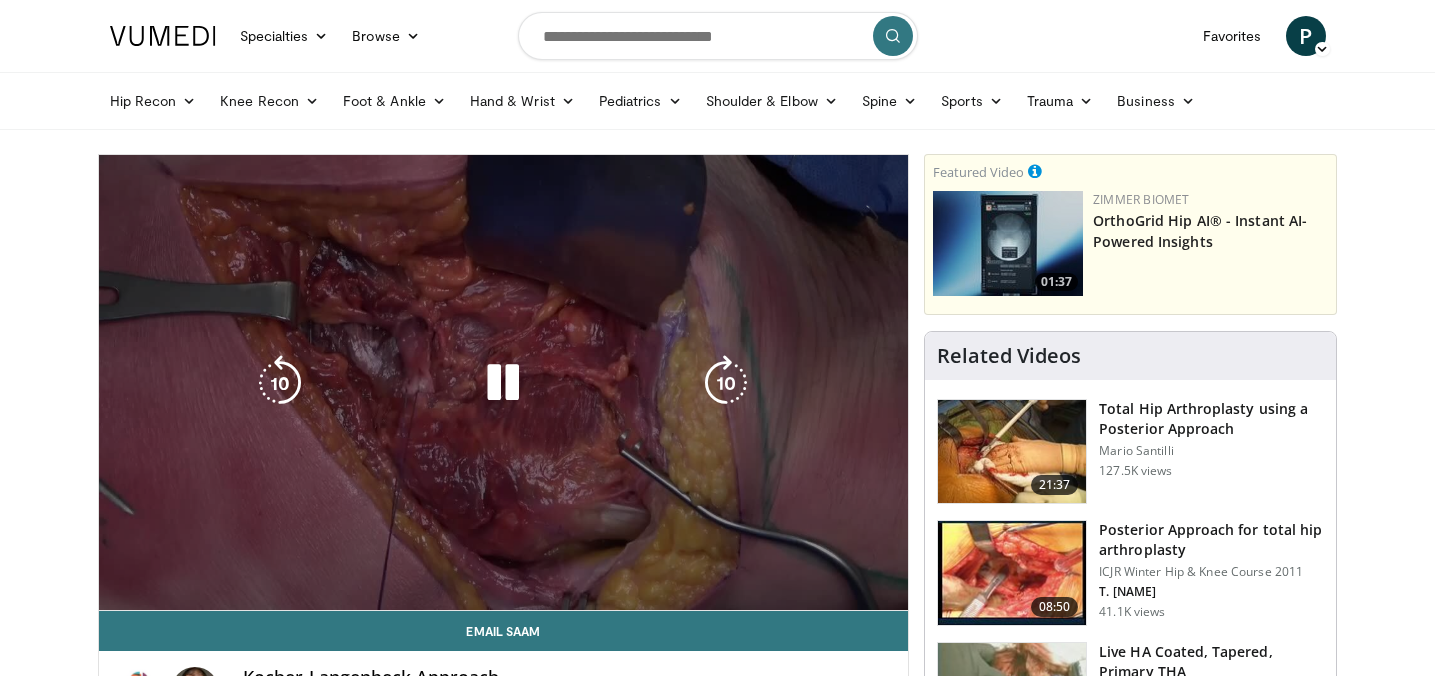 click on "10 seconds
Tap to unmute" at bounding box center (504, 382) 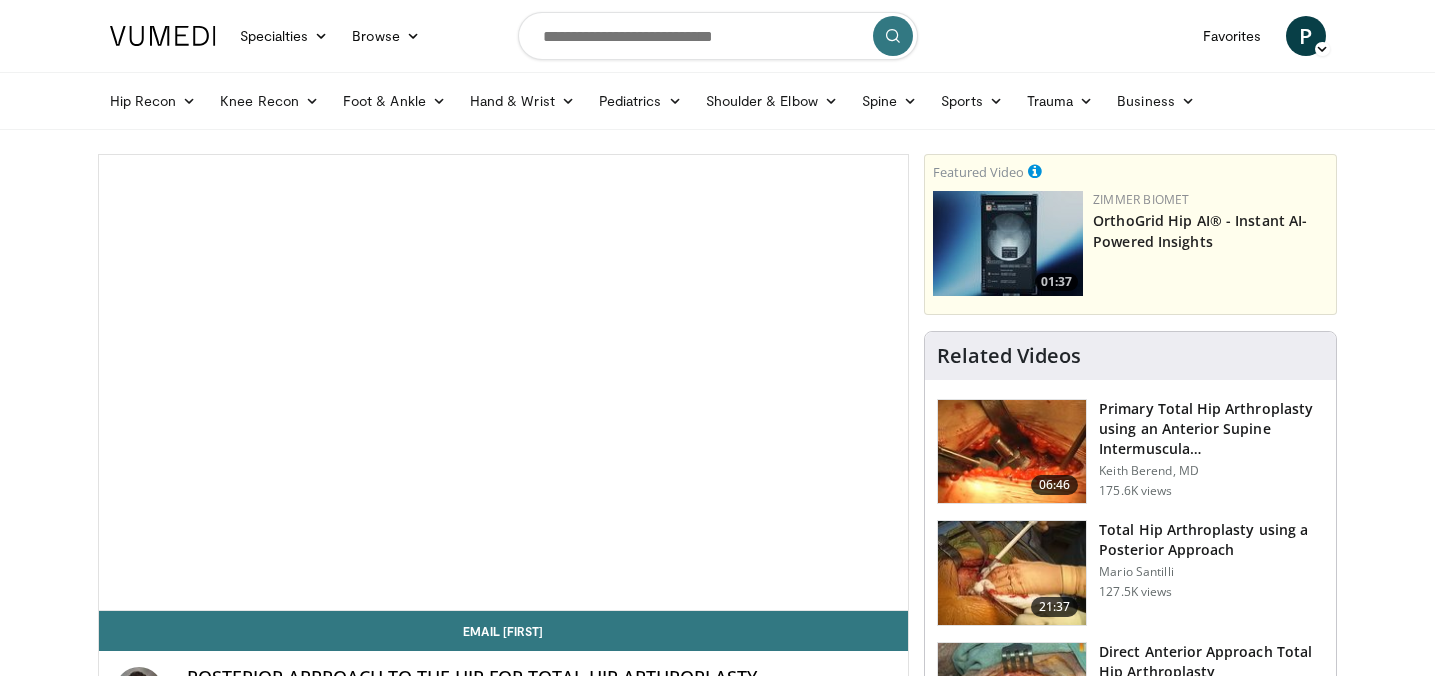scroll, scrollTop: 0, scrollLeft: 0, axis: both 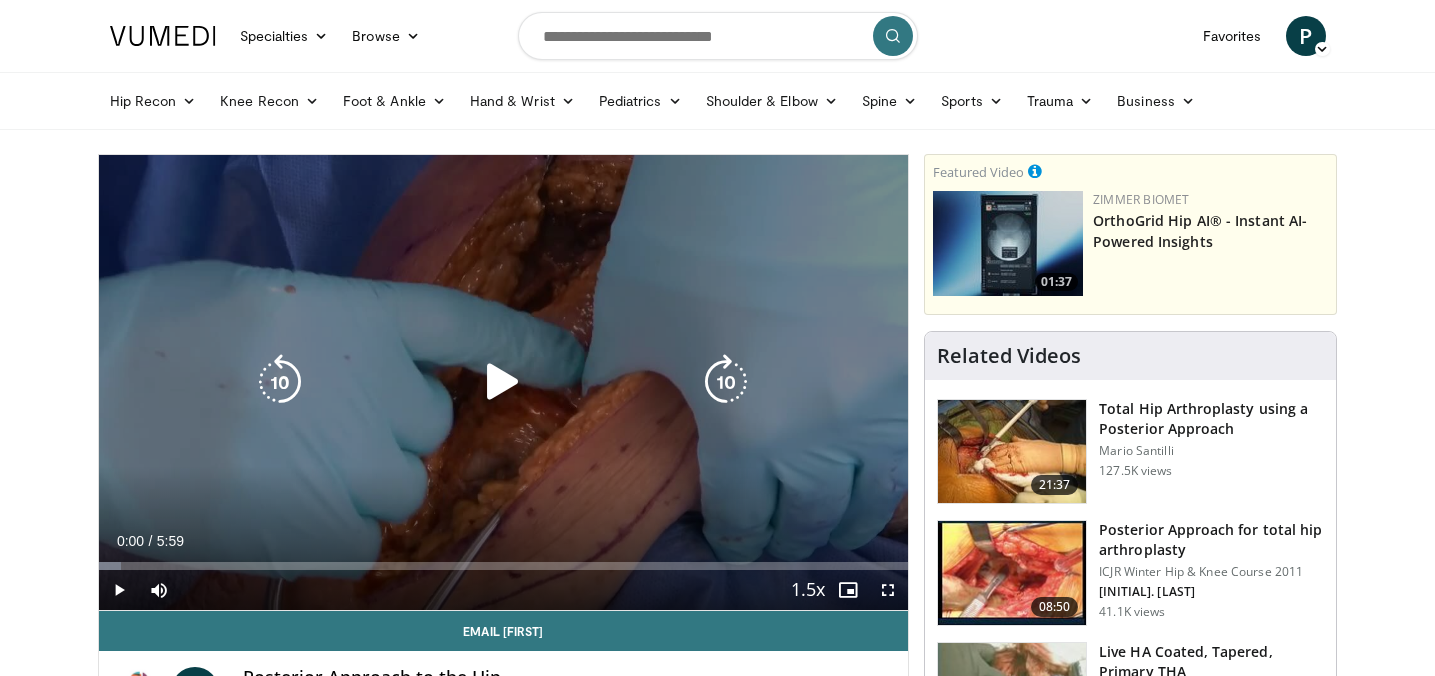 click at bounding box center (503, 382) 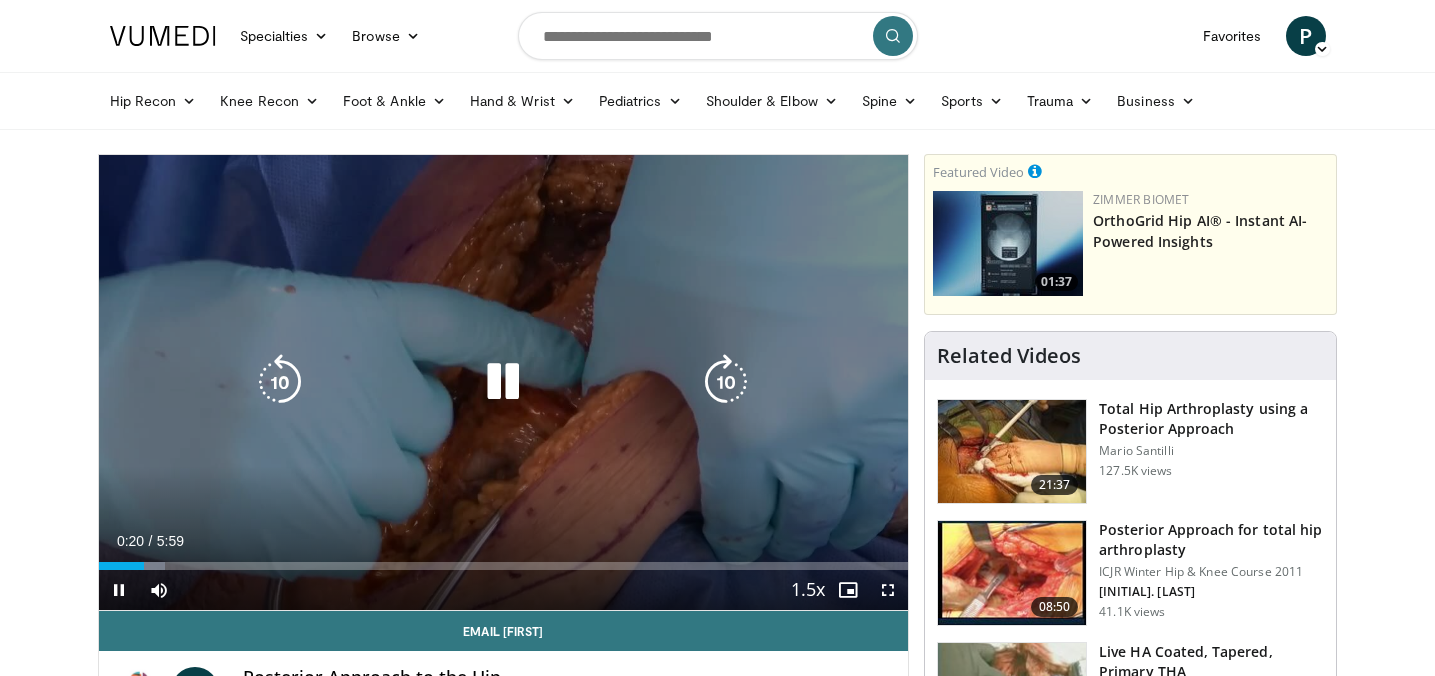 click at bounding box center [503, 382] 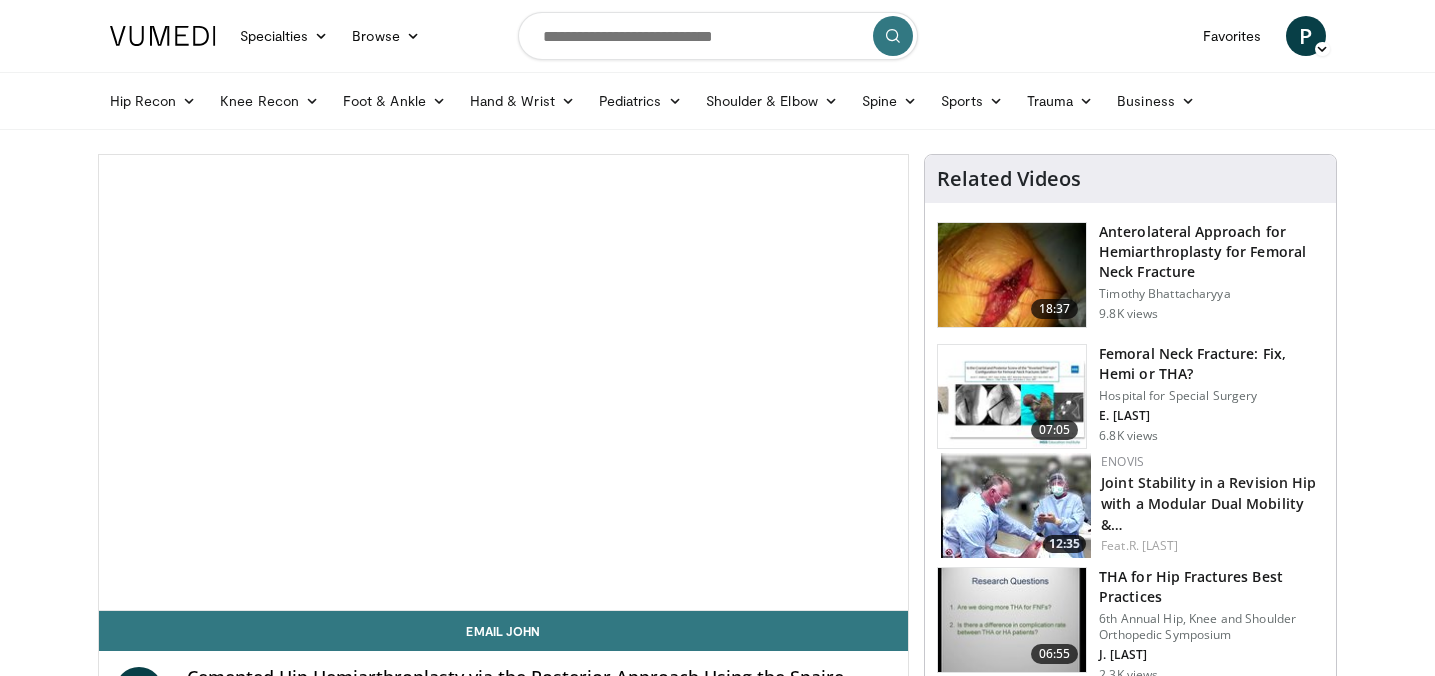 scroll, scrollTop: 0, scrollLeft: 0, axis: both 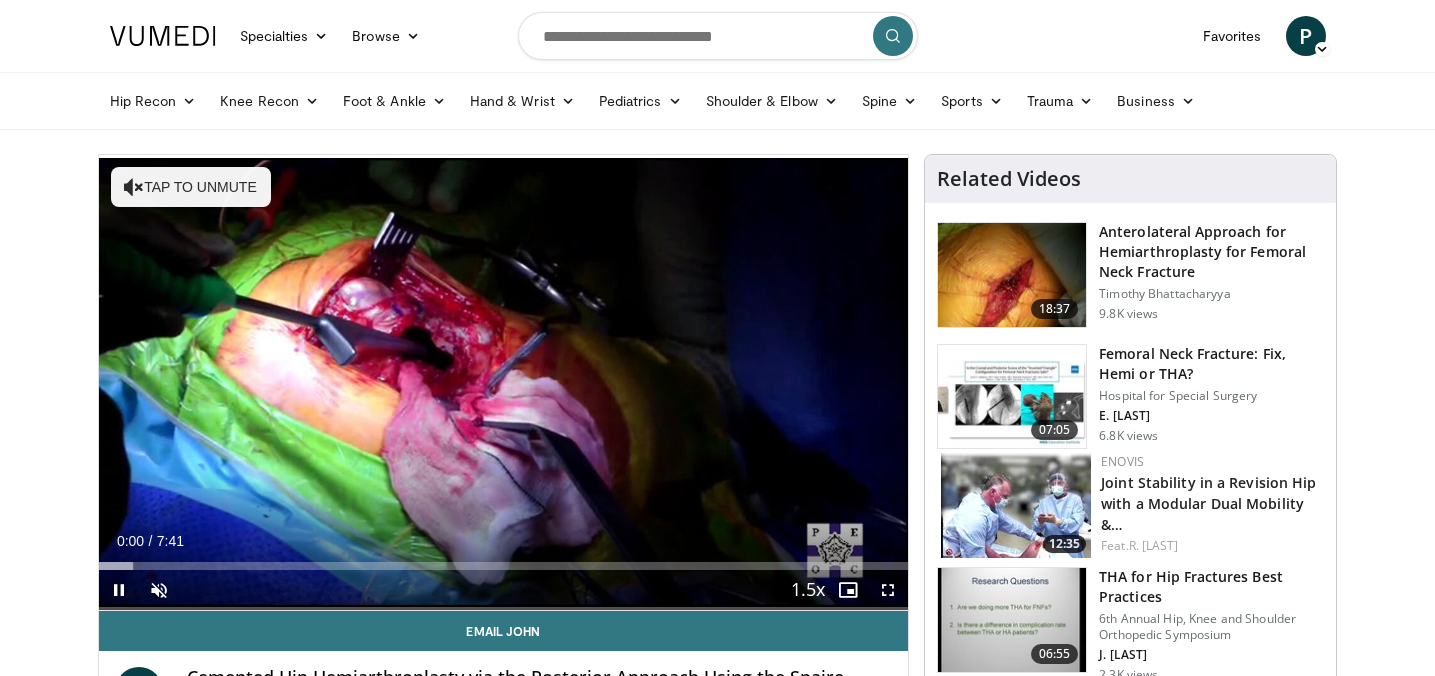 click at bounding box center [159, 590] 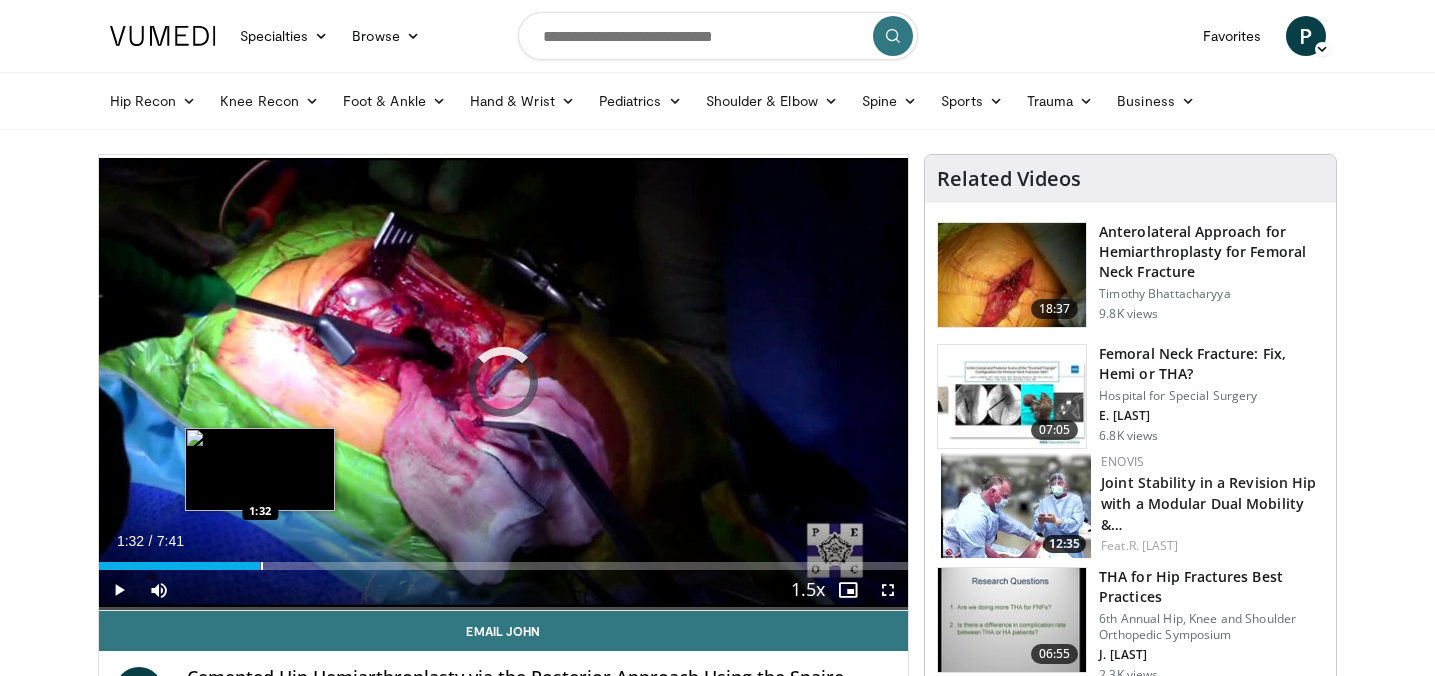 click at bounding box center (262, 566) 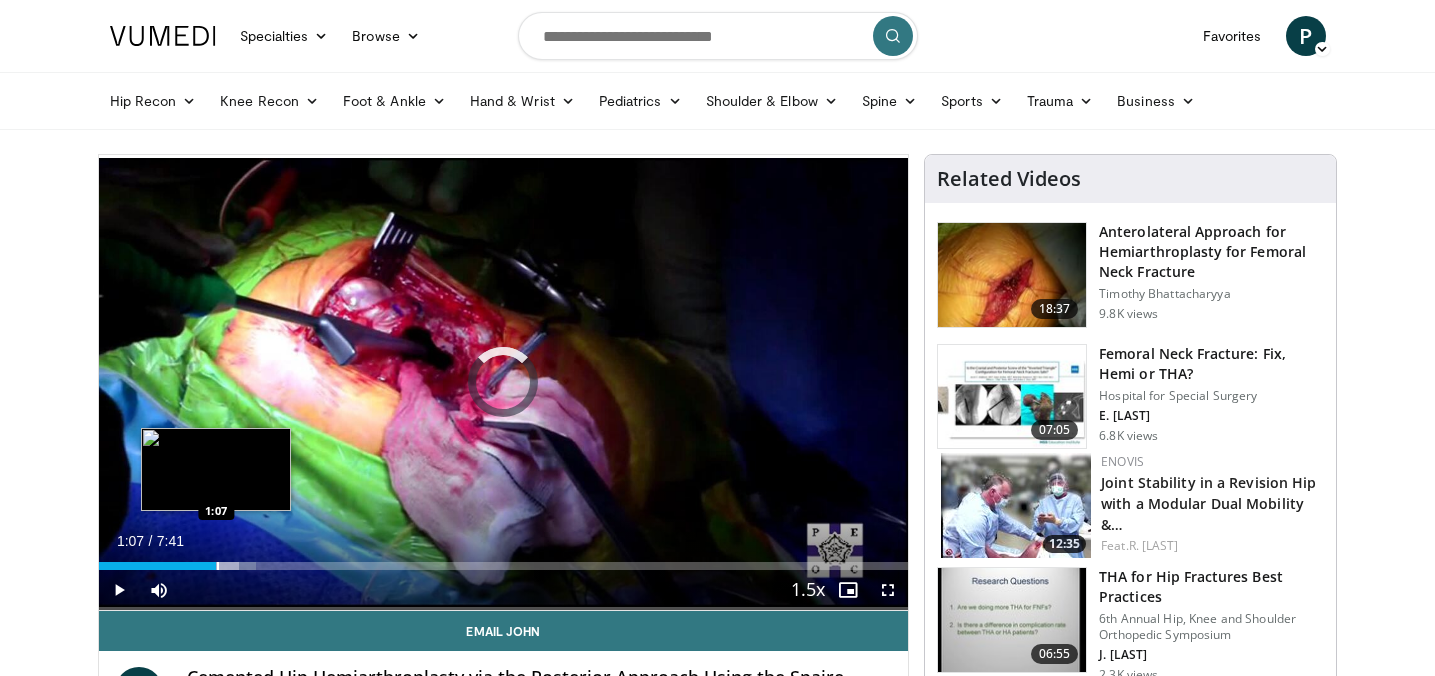 click at bounding box center (218, 566) 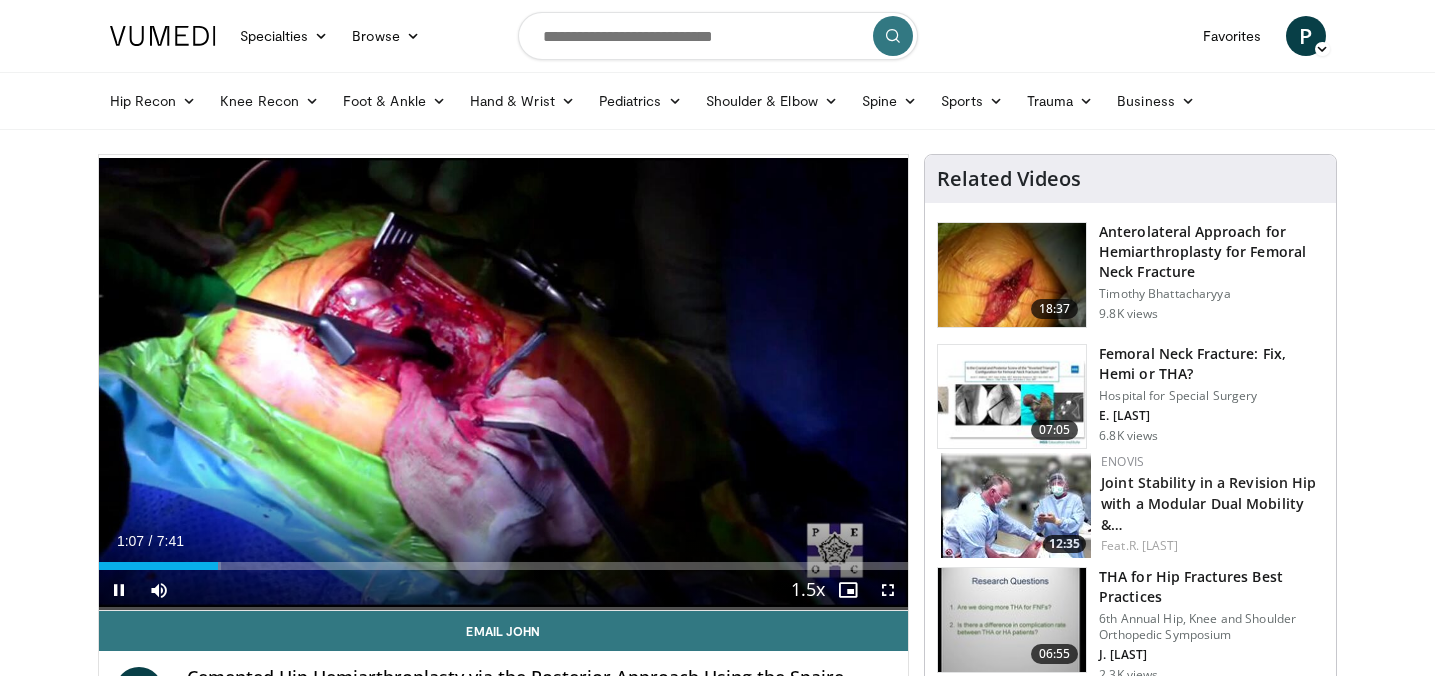 click on "Current Time  1:07 / Duration  7:41 Pause Skip Backward Skip Forward Mute Loaded :  15.15% 1:08 0:50 Stream Type  LIVE Seek to live, currently behind live LIVE   1.5x Playback Rate 0.5x 0.75x 1x 1.25x 1.5x , selected 1.75x 2x Chapters Chapters Descriptions descriptions off , selected Captions captions off , selected Audio Track en (Main) , selected Fullscreen Enable picture-in-picture mode" at bounding box center [504, 590] 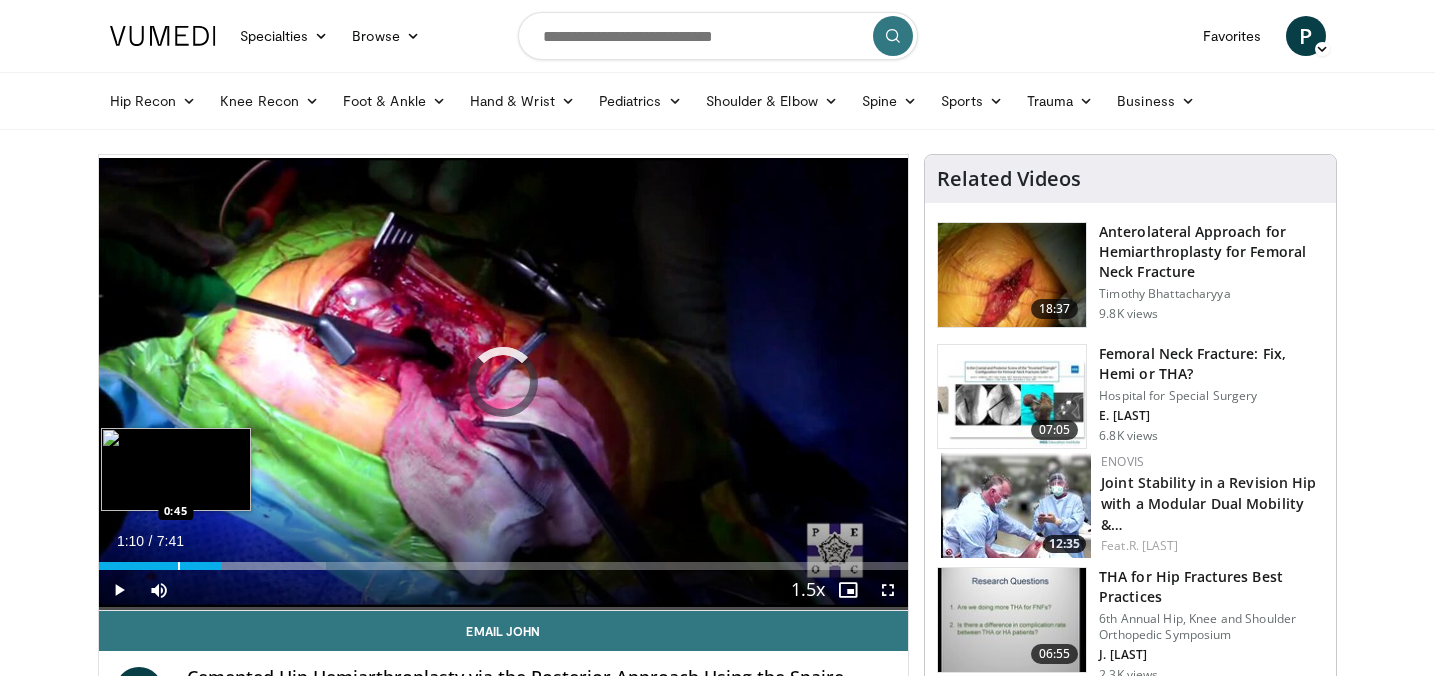 click at bounding box center [179, 566] 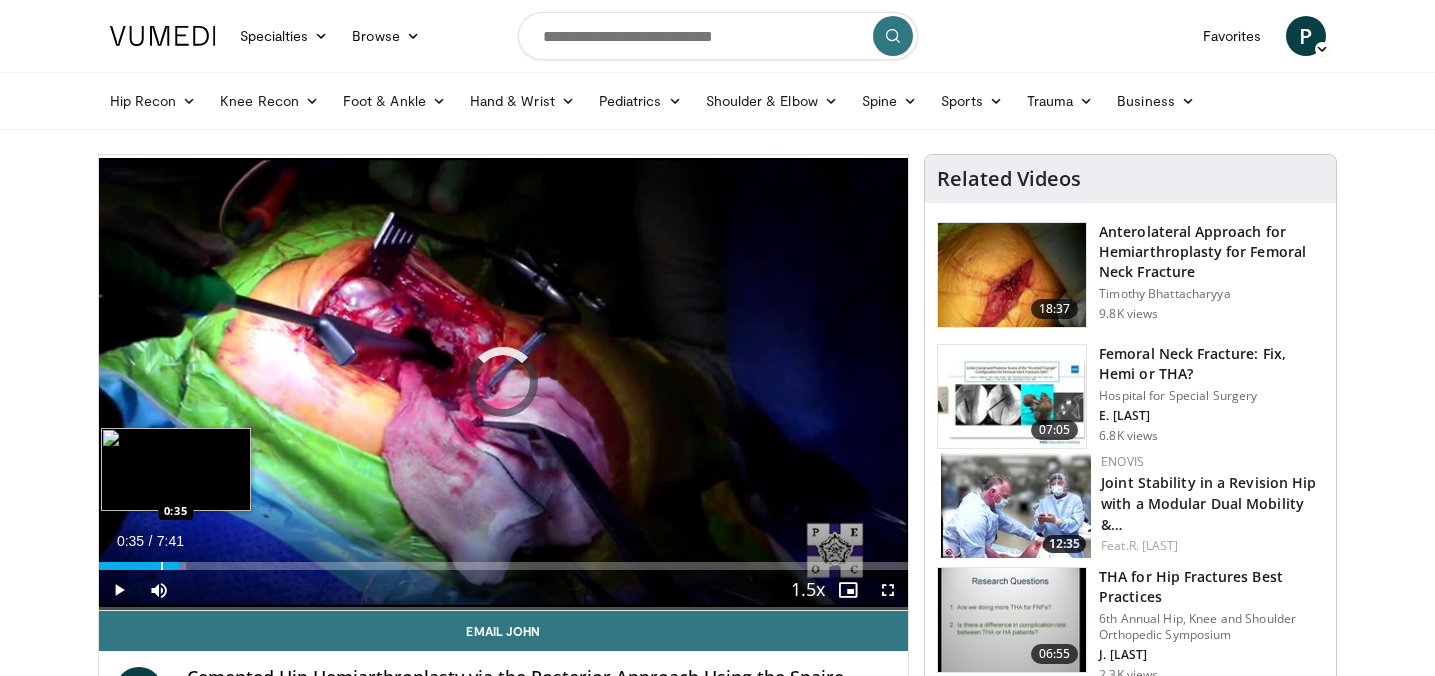 click at bounding box center [162, 566] 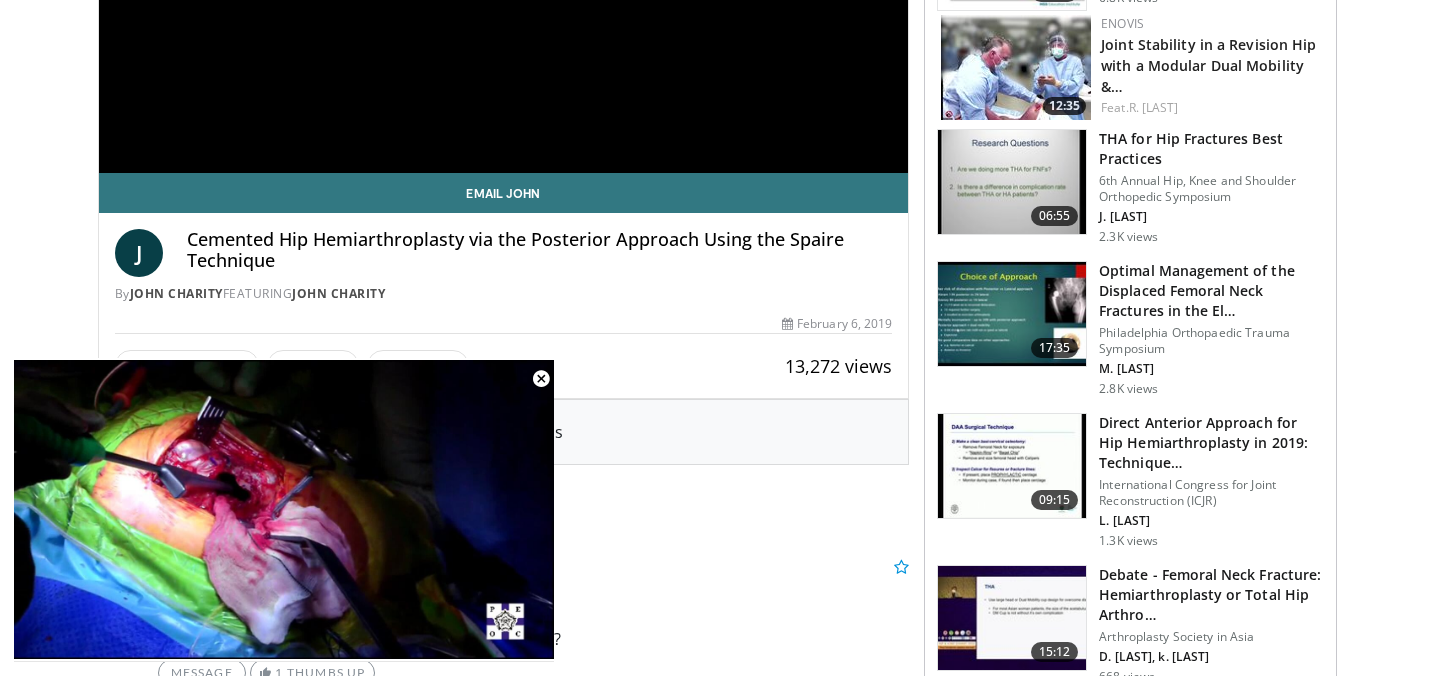 scroll, scrollTop: 136, scrollLeft: 0, axis: vertical 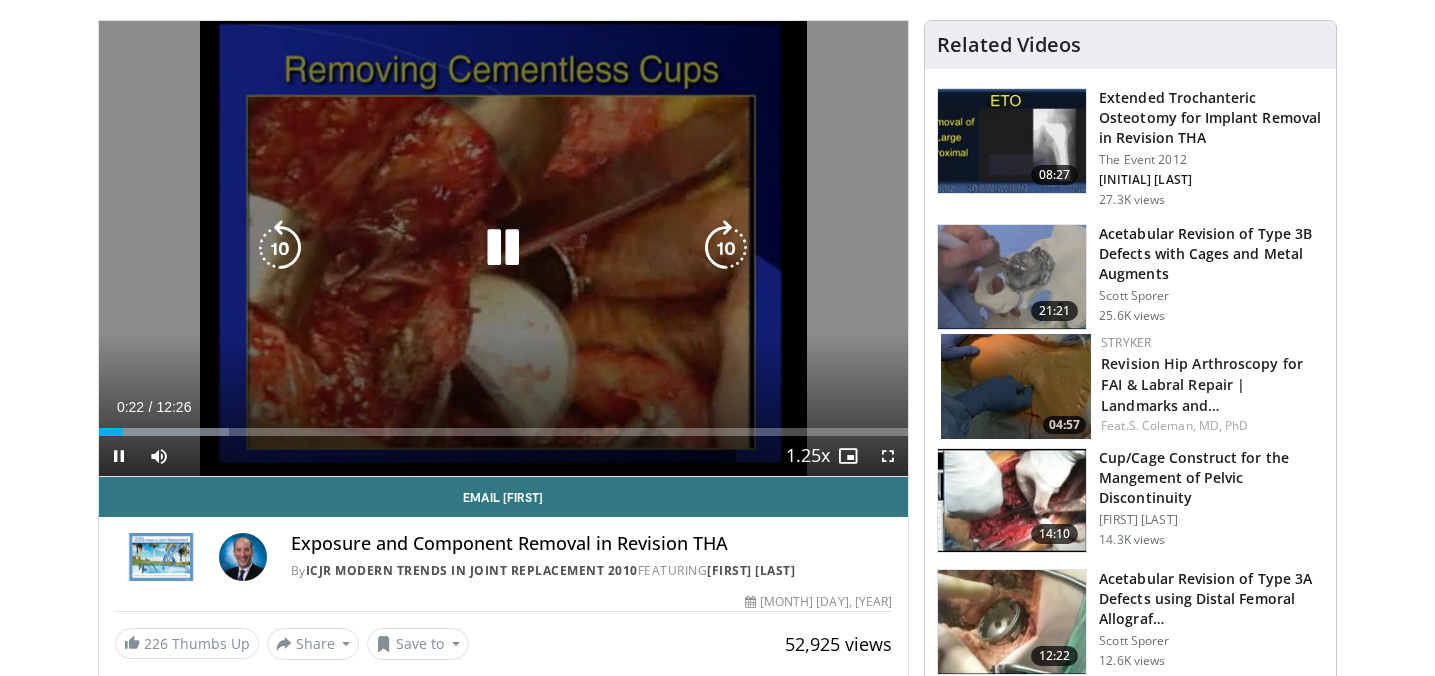 click at bounding box center (503, 248) 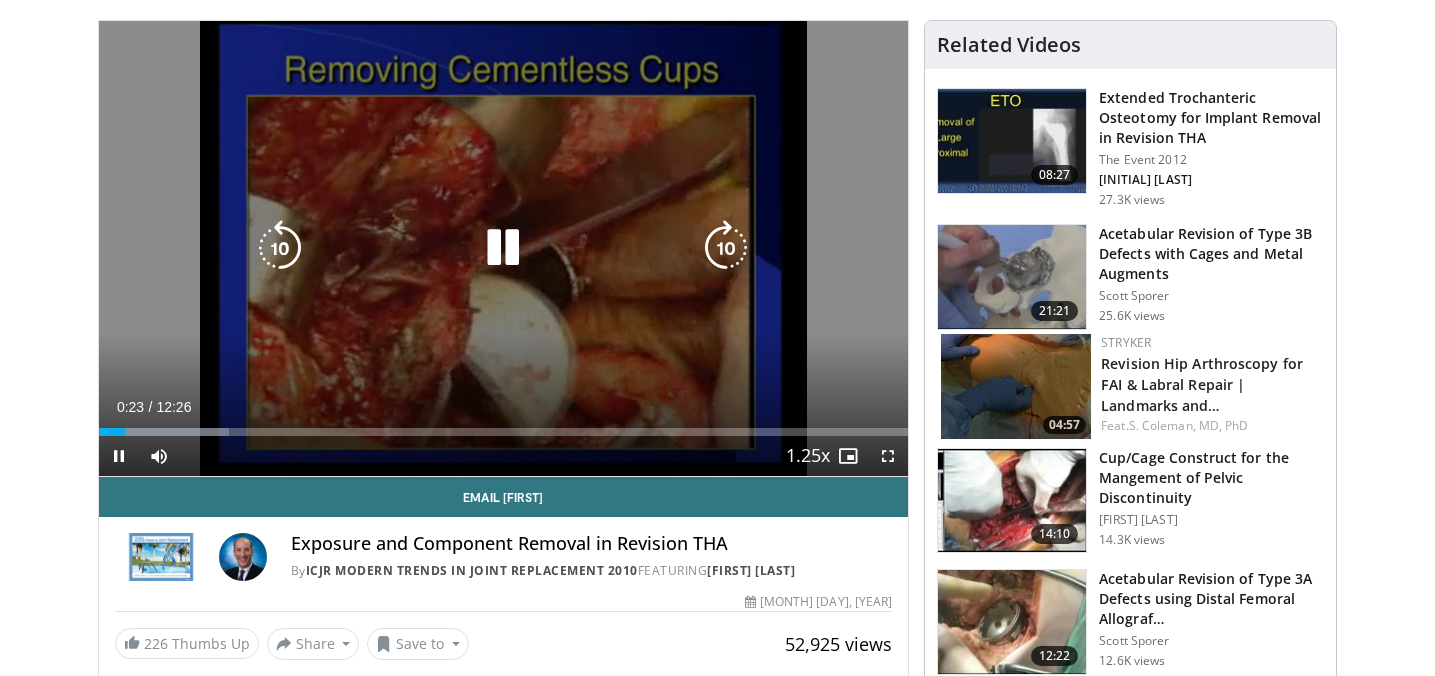 click at bounding box center (503, 248) 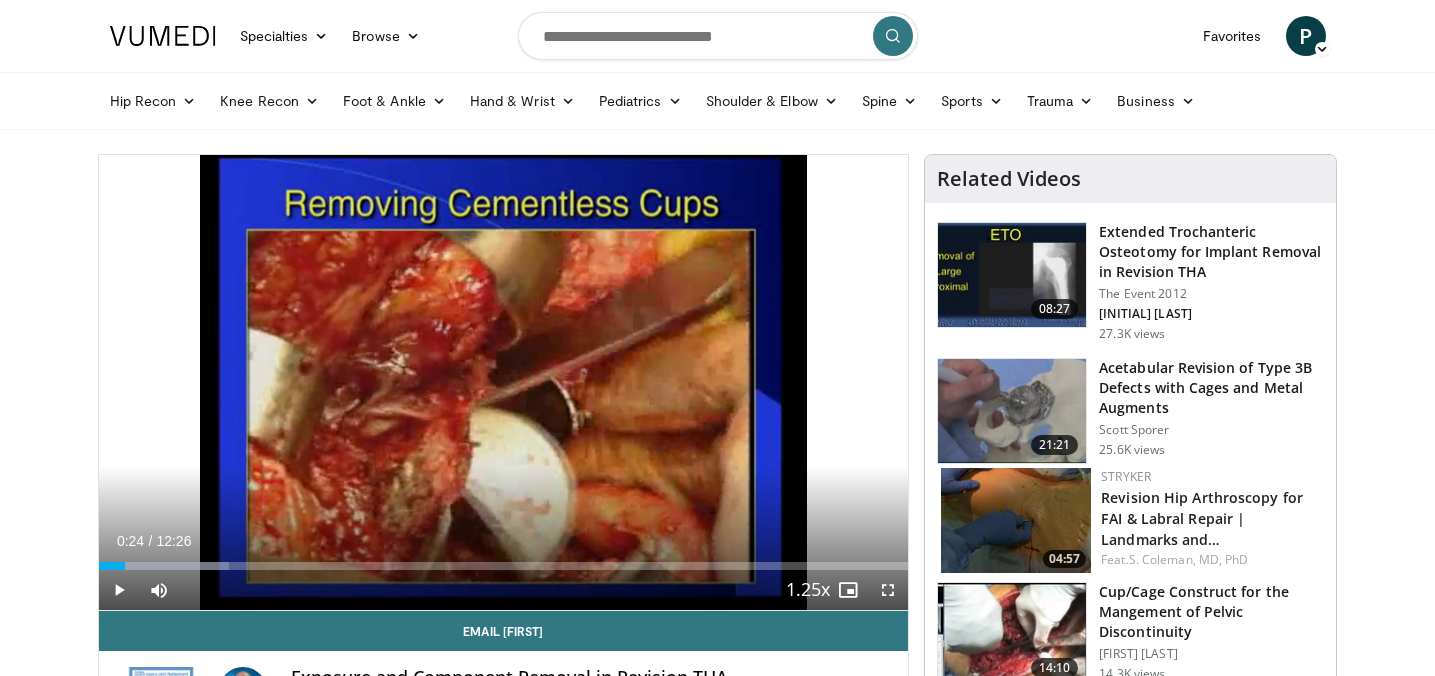 scroll, scrollTop: 0, scrollLeft: 0, axis: both 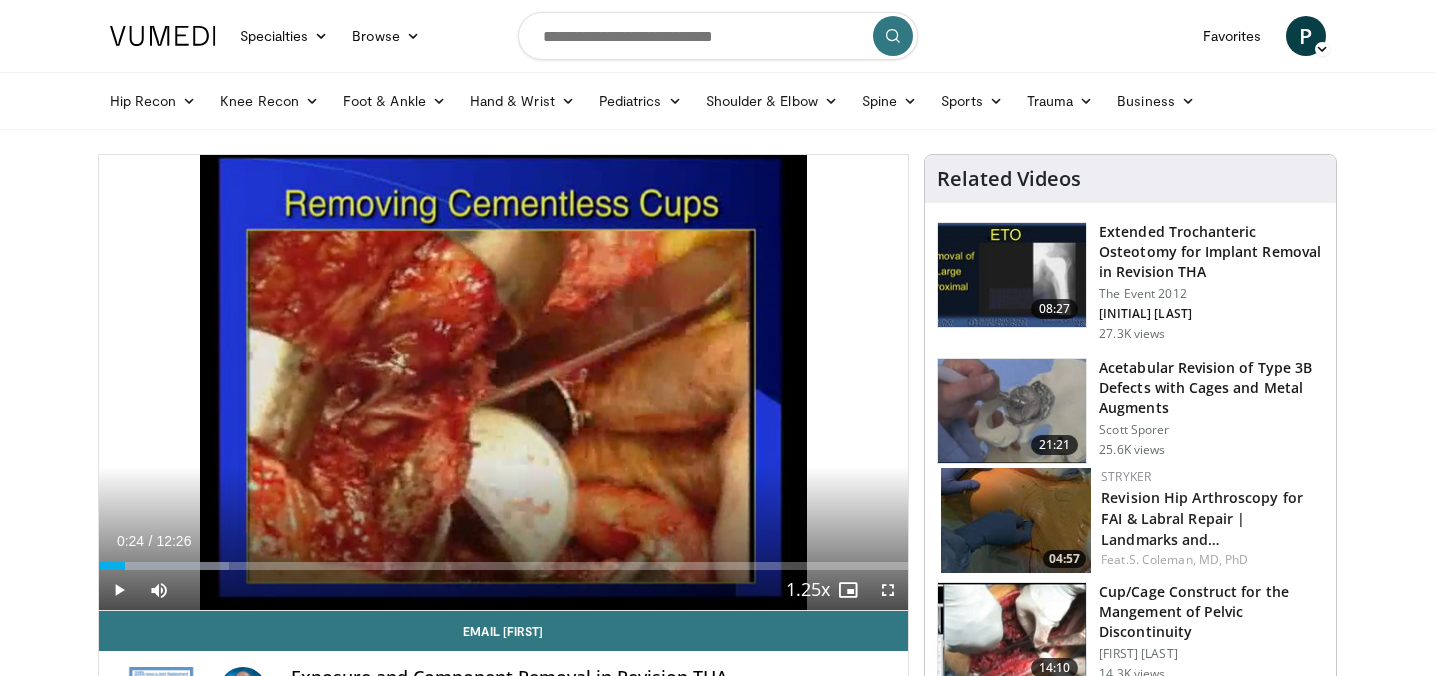 click on "Specialties
Adult & Family Medicine
Allergy, Asthma, Immunology
Anesthesiology
Cardiology
Dental
Dermatology
Endocrinology
Gastroenterology & Hepatology
General Surgery
Hematology & Oncology
Infectious Disease
Nephrology
Neurology
Neurosurgery
Obstetrics & Gynecology
Ophthalmology
Oral Maxillofacial
Orthopaedics
Otolaryngology
Pediatrics
Plastic Surgery
Podiatry
Psychiatry
Pulmonology
Radiation Oncology
Radiology
Rheumatology
Urology
Browse
P" at bounding box center [718, 36] 